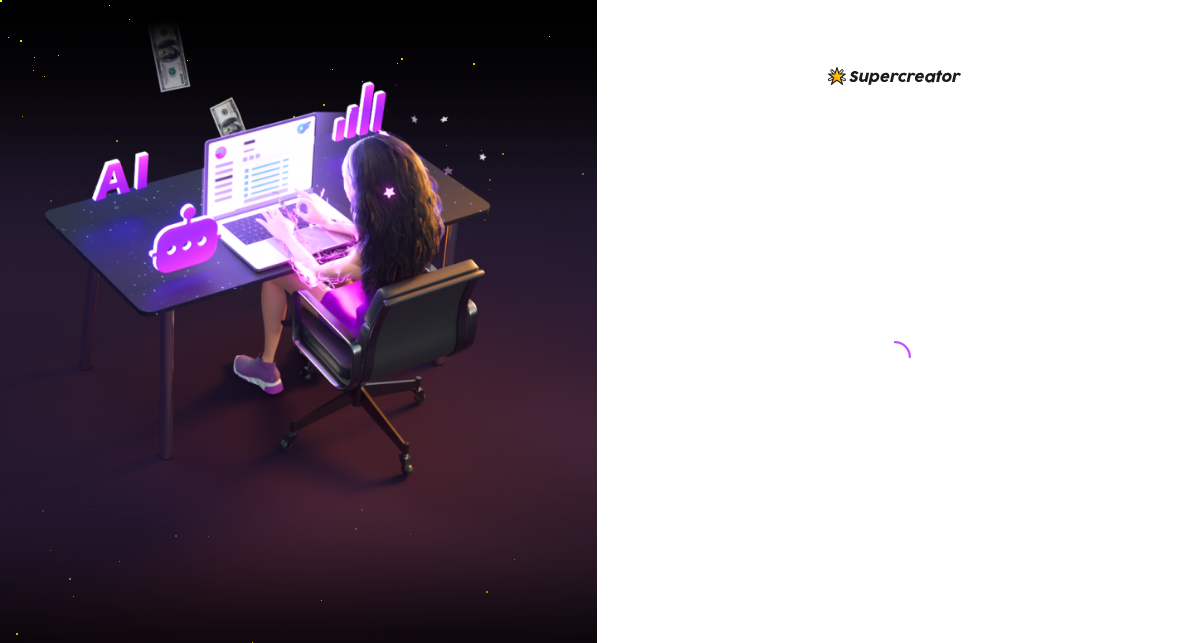 scroll, scrollTop: 0, scrollLeft: 0, axis: both 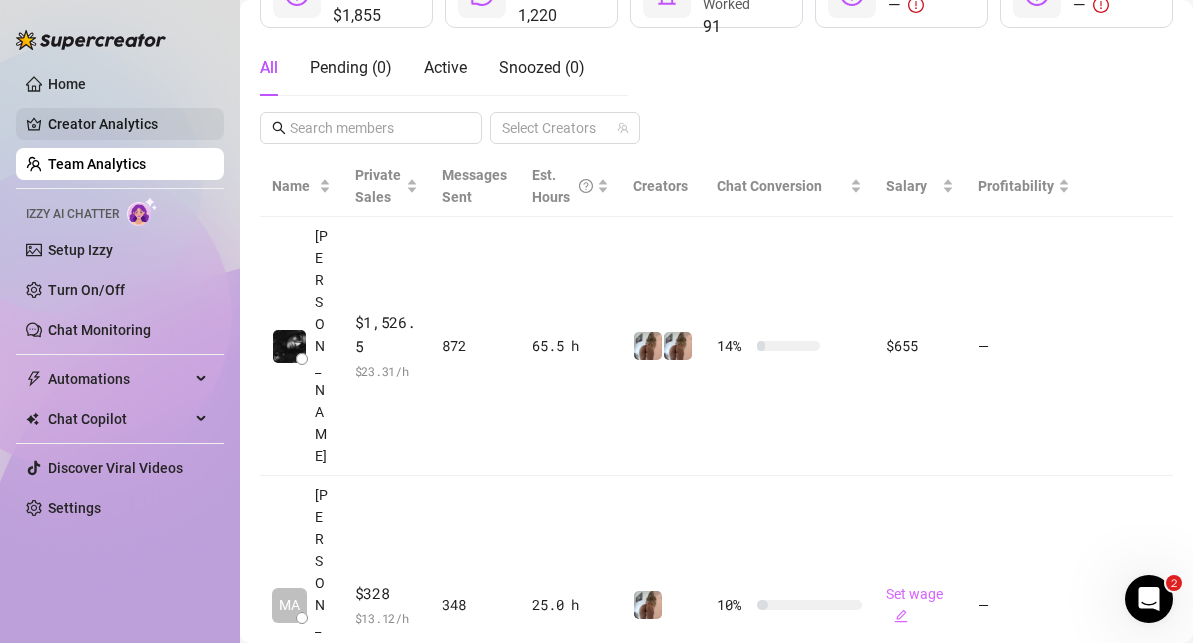 click on "Creator Analytics" at bounding box center [128, 124] 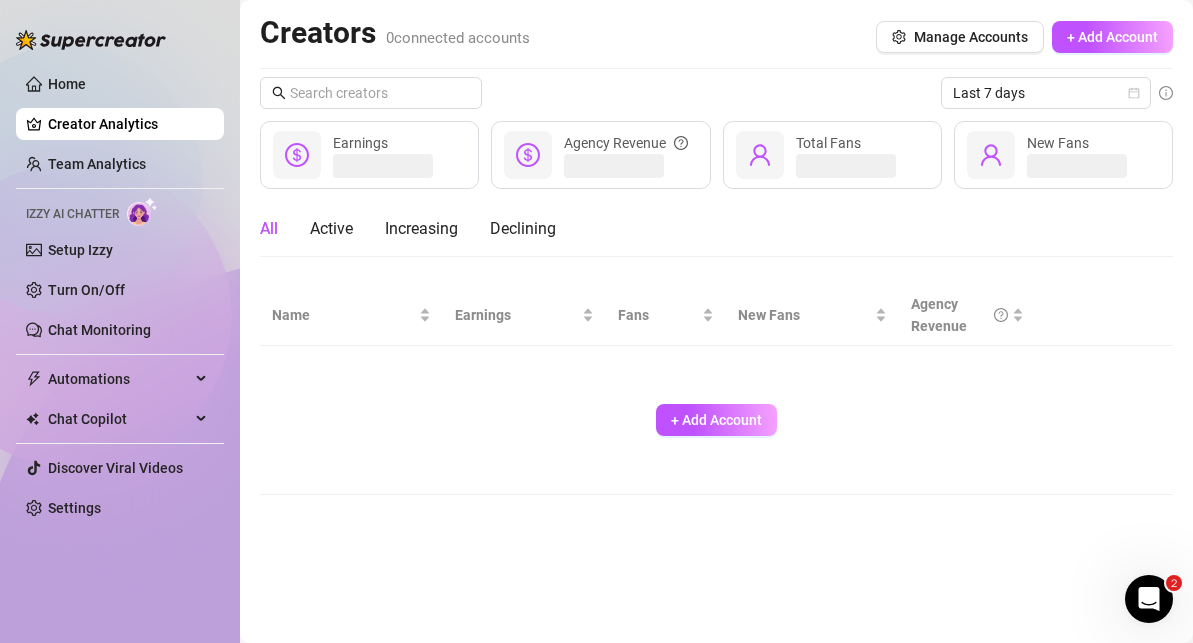 scroll, scrollTop: 0, scrollLeft: 0, axis: both 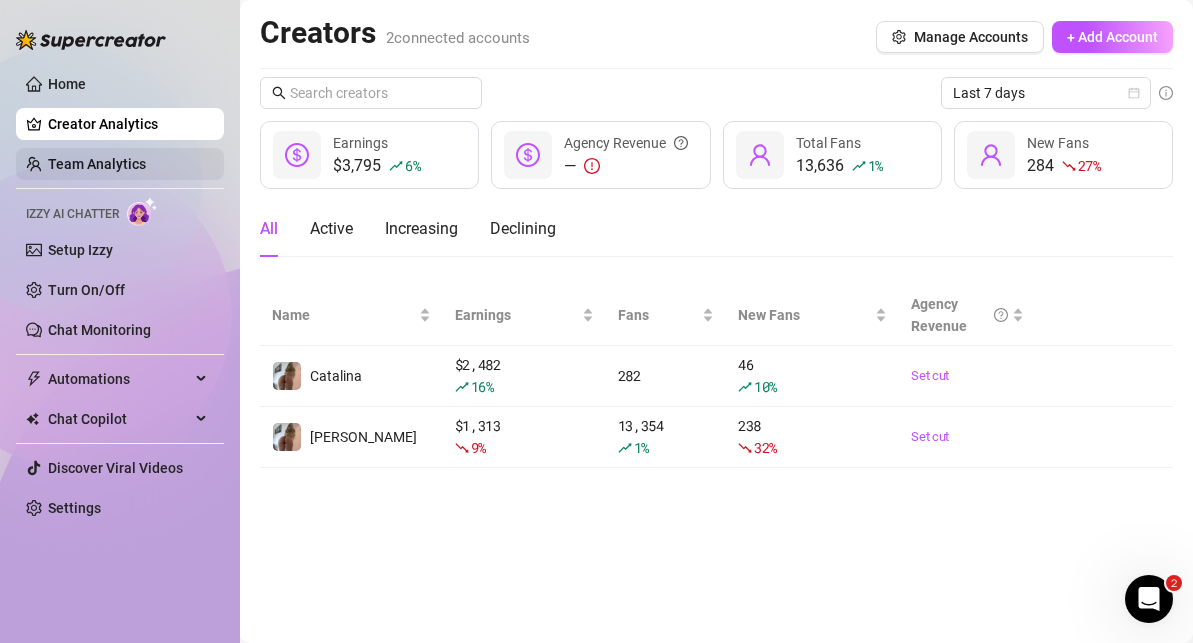 click on "Team Analytics" at bounding box center (97, 164) 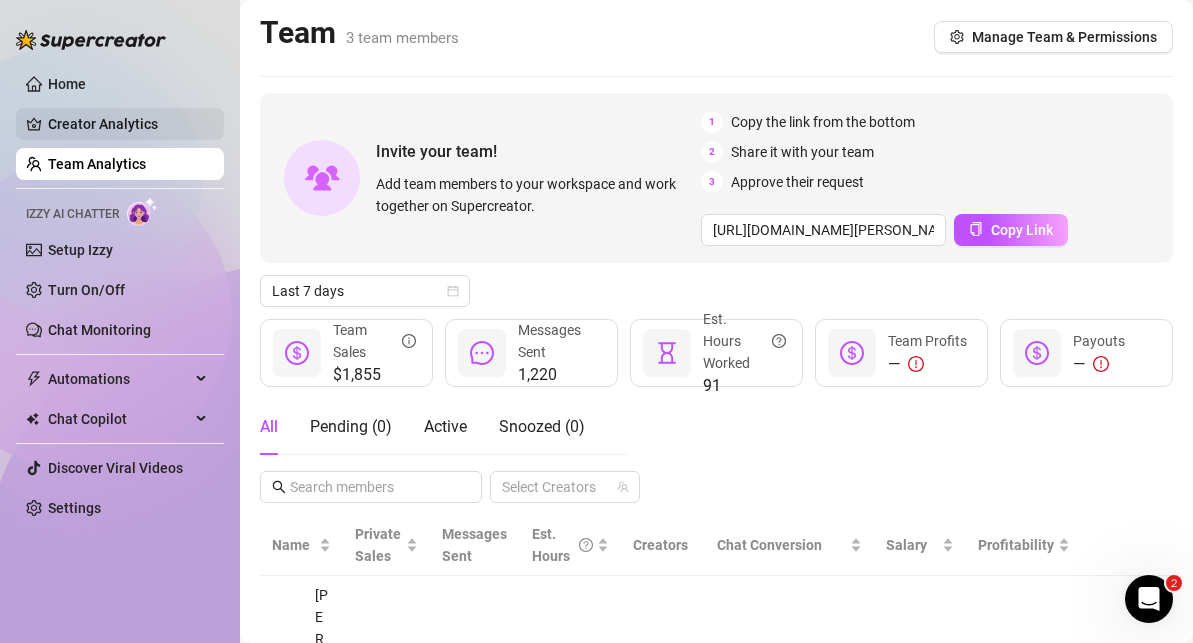 click on "Creator Analytics" at bounding box center [128, 124] 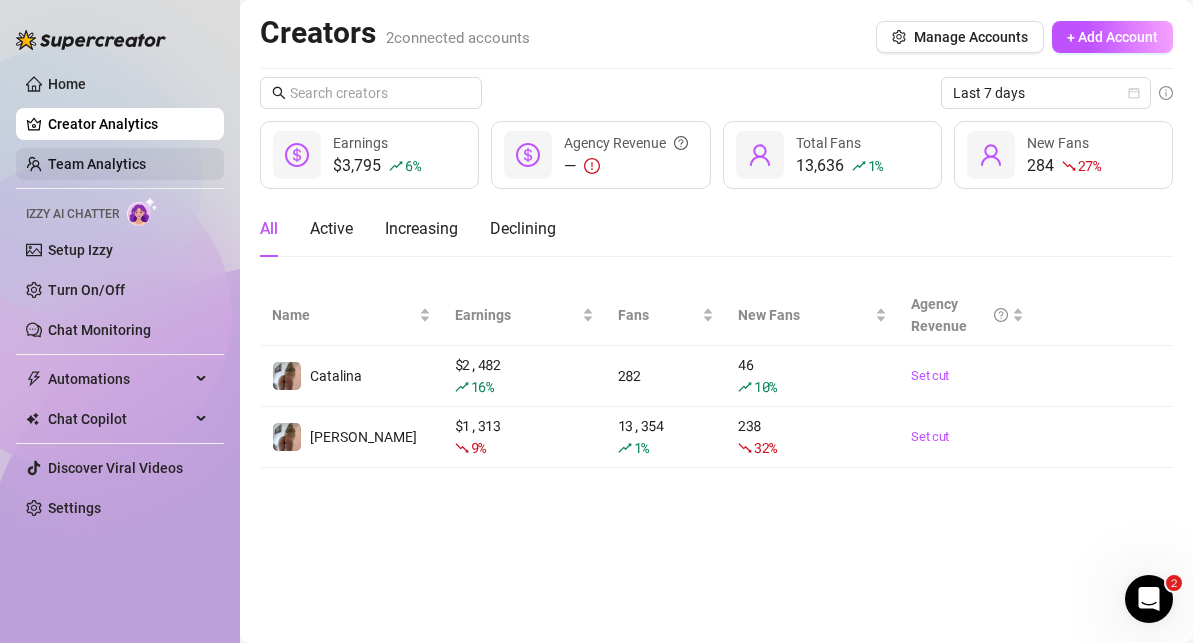 click on "Team Analytics" at bounding box center [97, 164] 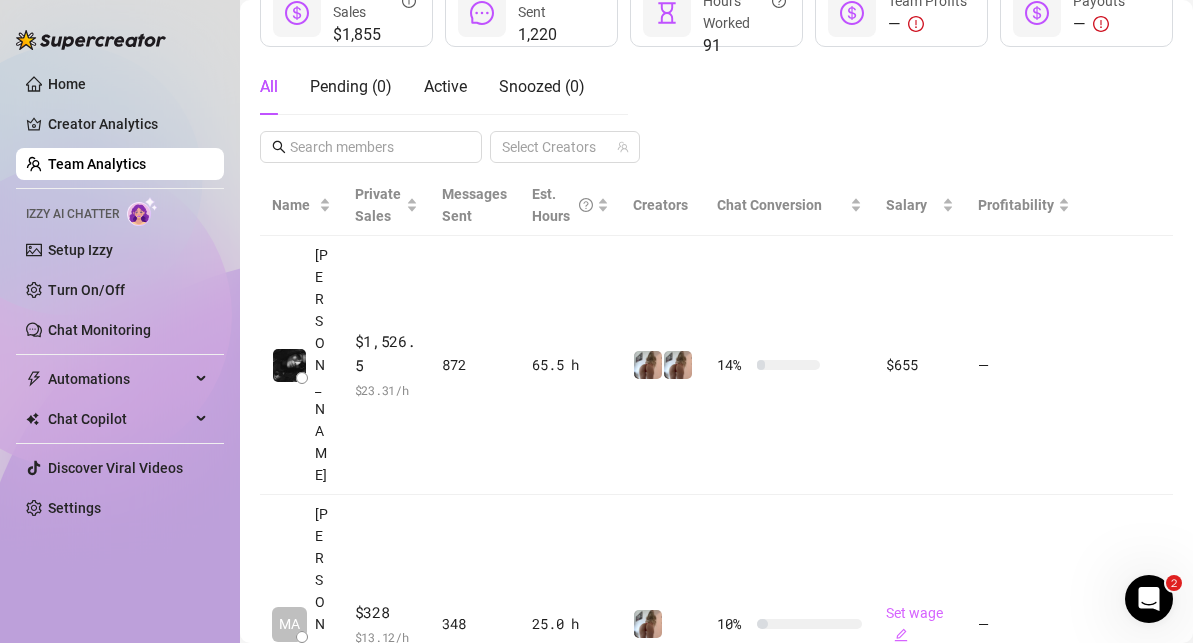 scroll, scrollTop: 380, scrollLeft: 0, axis: vertical 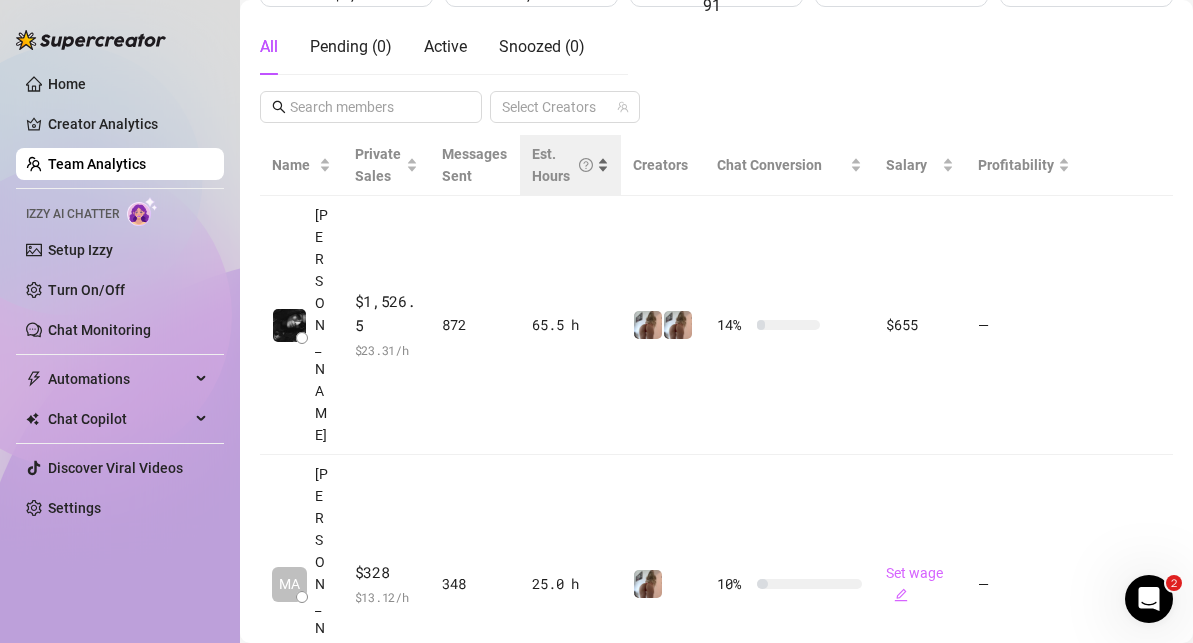 click on "Est. Hours" at bounding box center [570, 165] 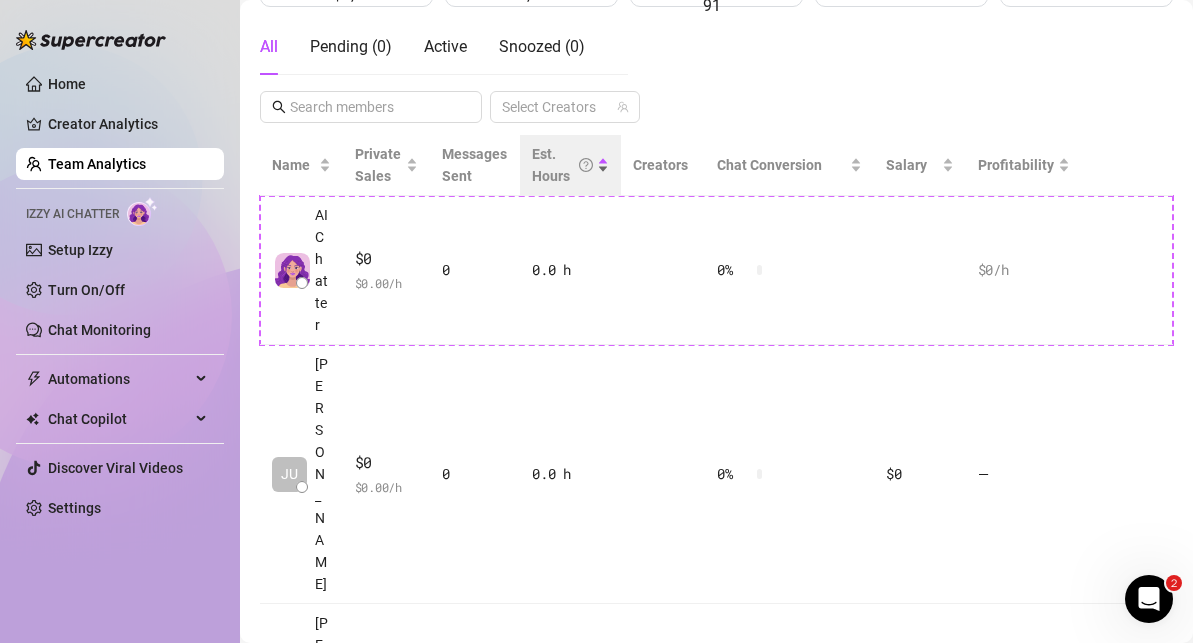 click on "Est. Hours" at bounding box center [570, 165] 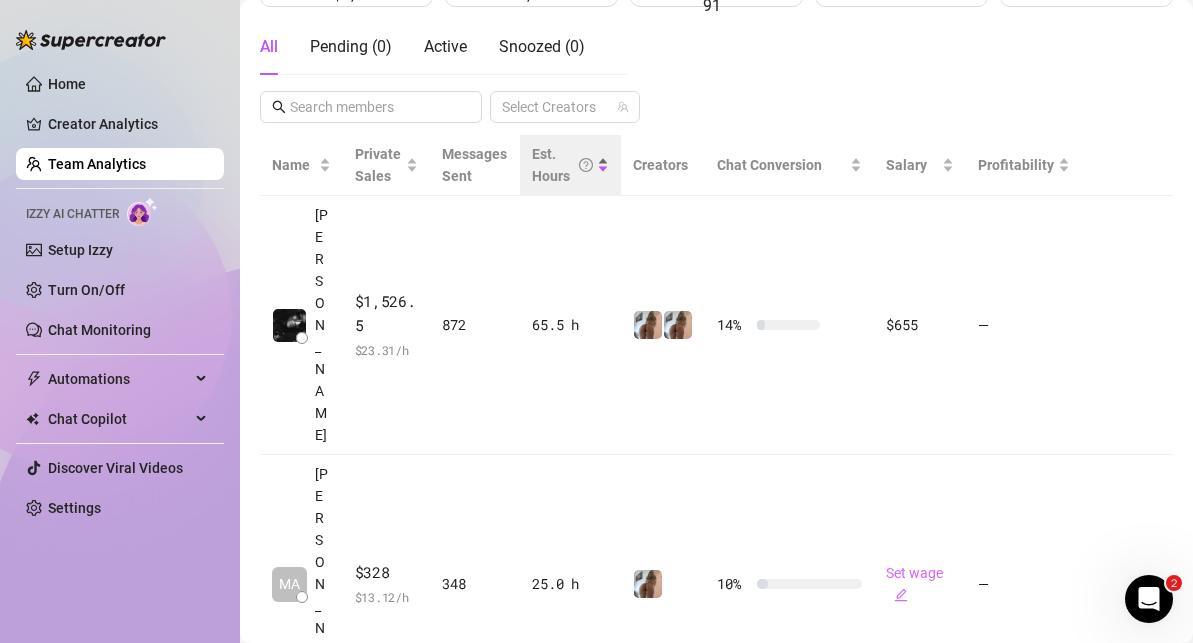 click on "Est. Hours" at bounding box center [570, 165] 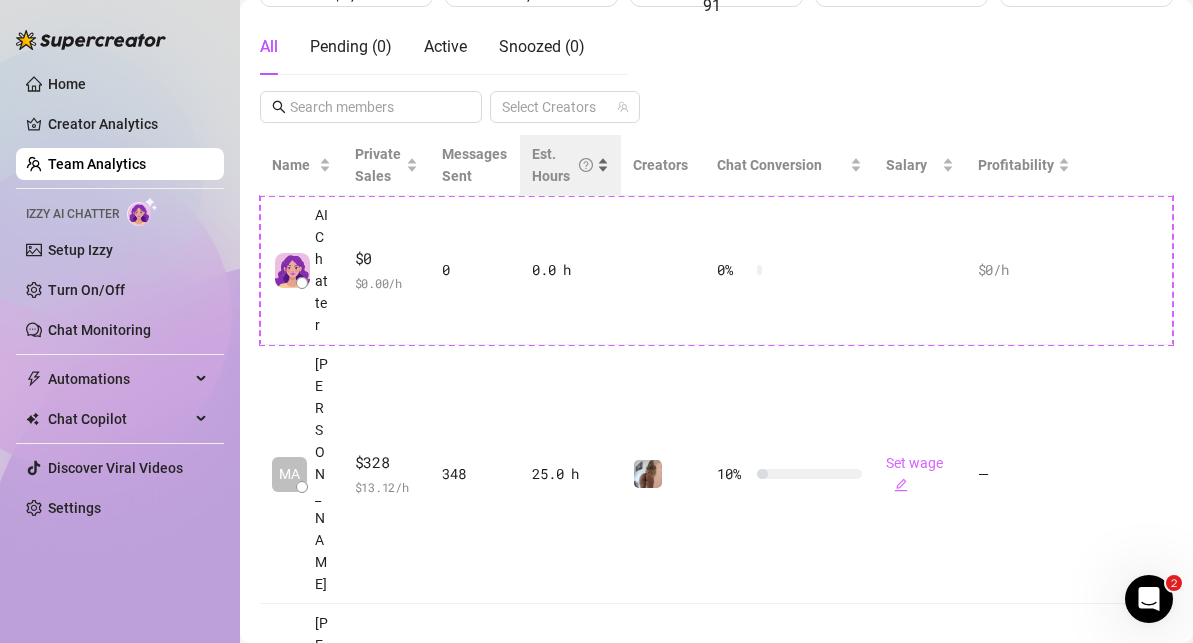 click on "Est. Hours" at bounding box center [570, 165] 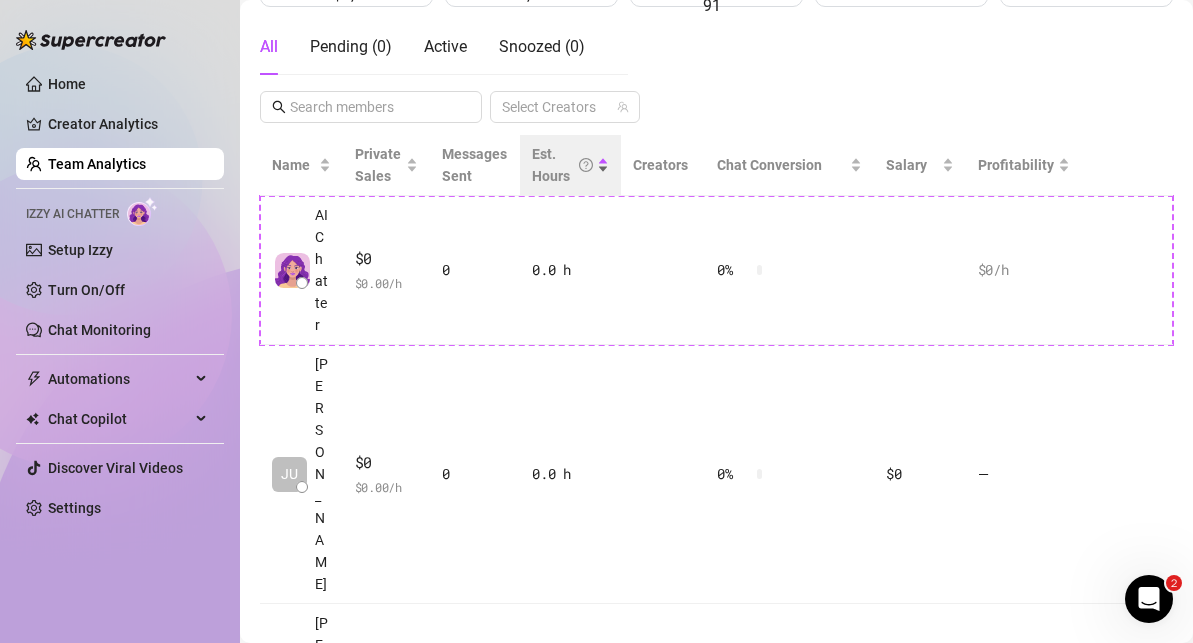 click on "Est. Hours" at bounding box center (570, 165) 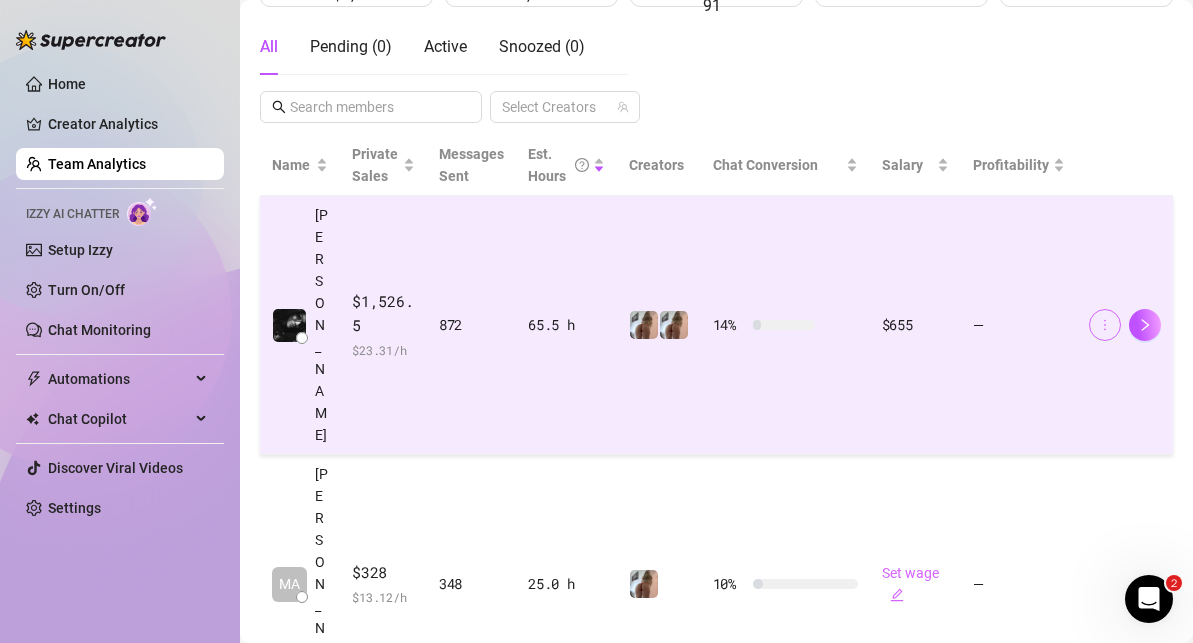 click at bounding box center [1105, 325] 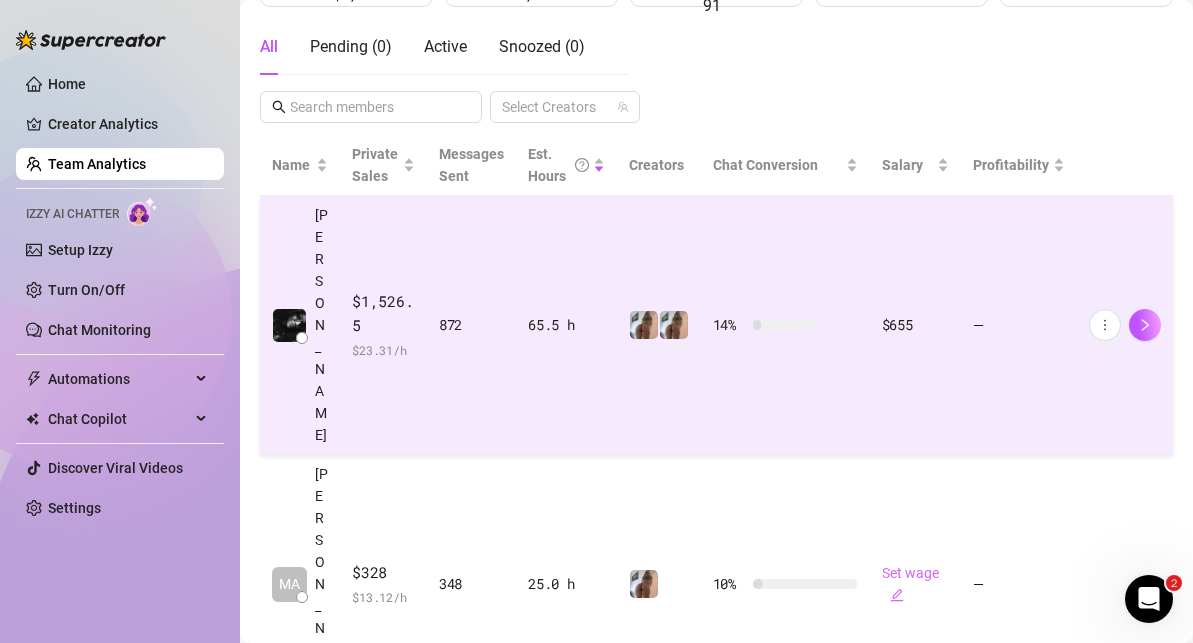 click on "—" at bounding box center [1019, 325] 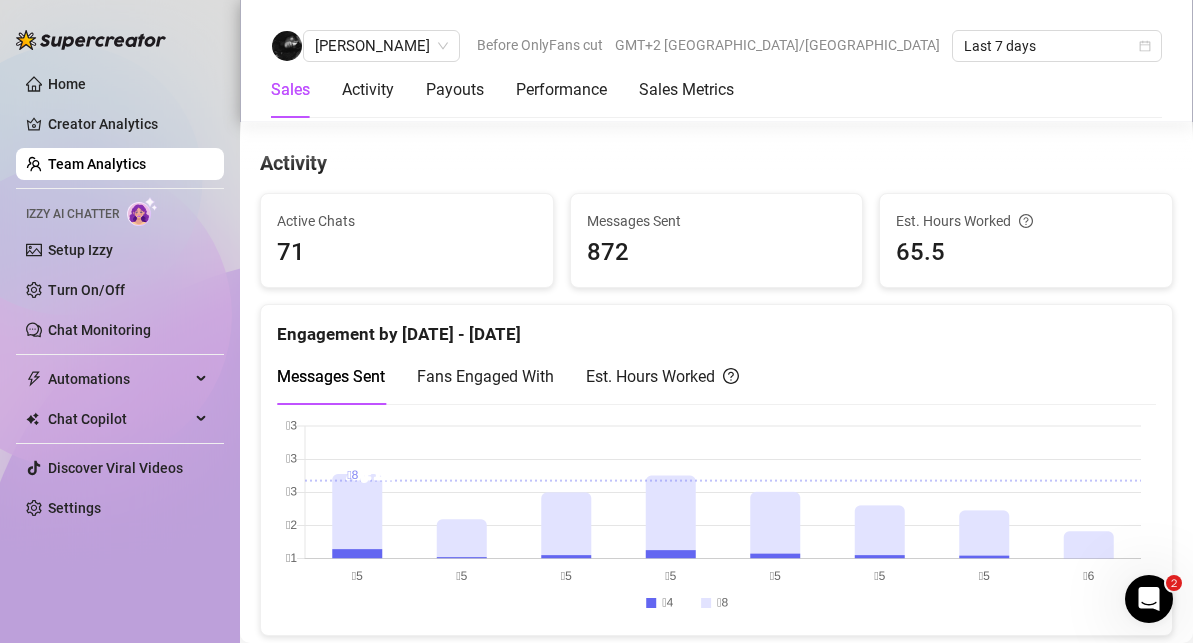 scroll, scrollTop: 770, scrollLeft: 0, axis: vertical 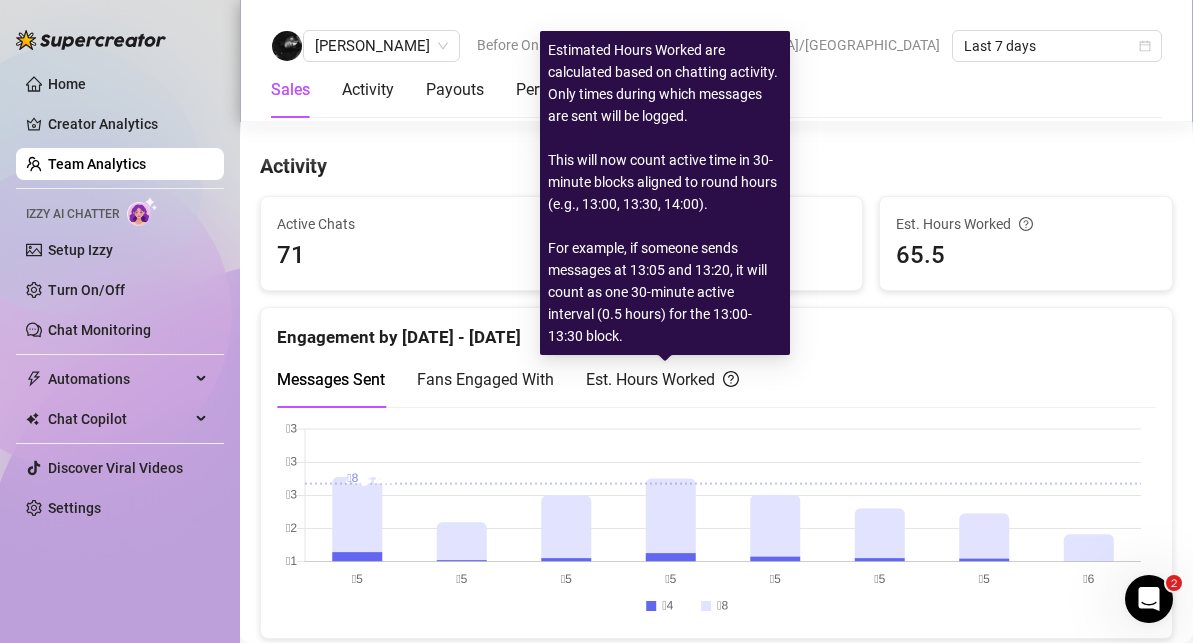 click on "Est. Hours Worked" at bounding box center (662, 379) 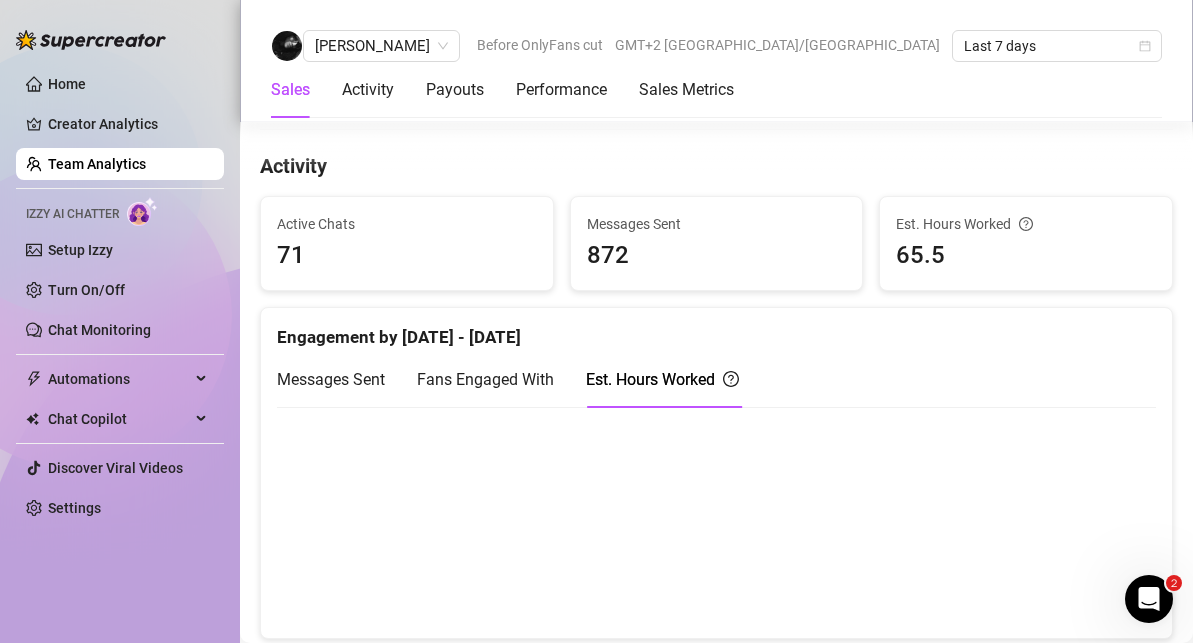 click on "Fans Engaged With" at bounding box center [485, 379] 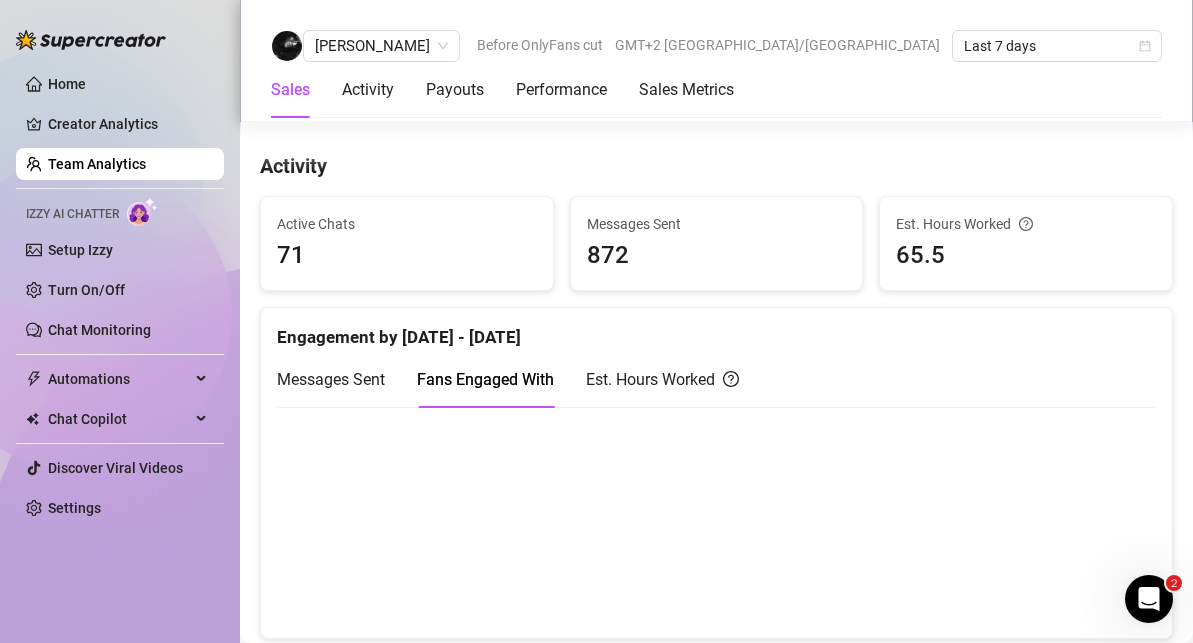 click on "Messages Sent" at bounding box center [331, 379] 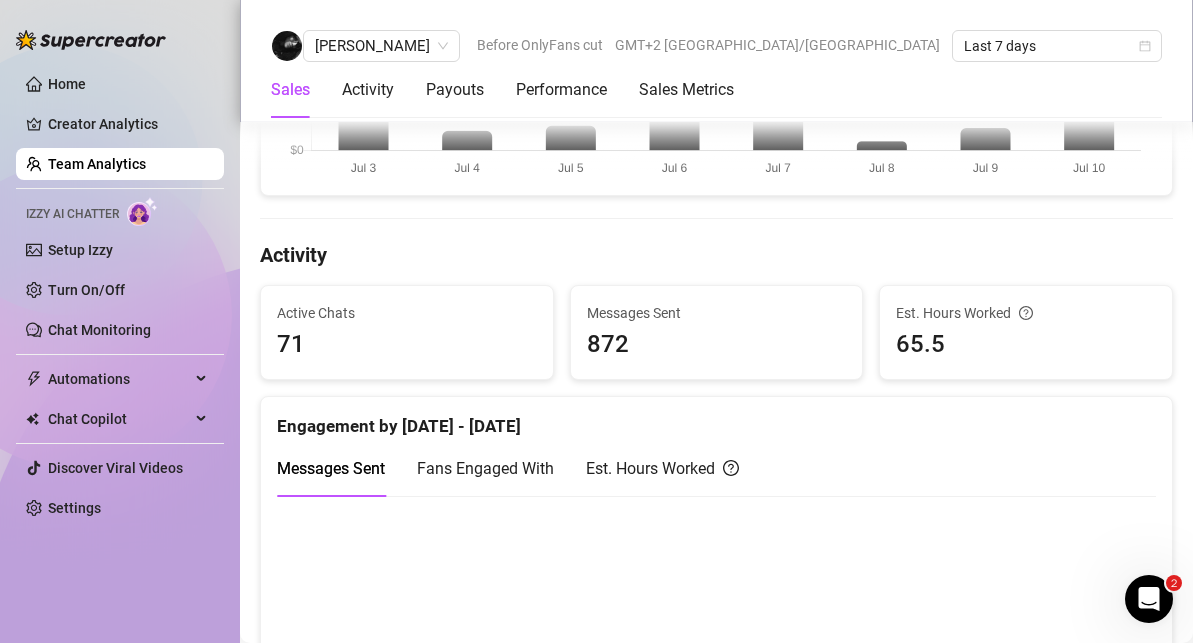 scroll, scrollTop: 667, scrollLeft: 0, axis: vertical 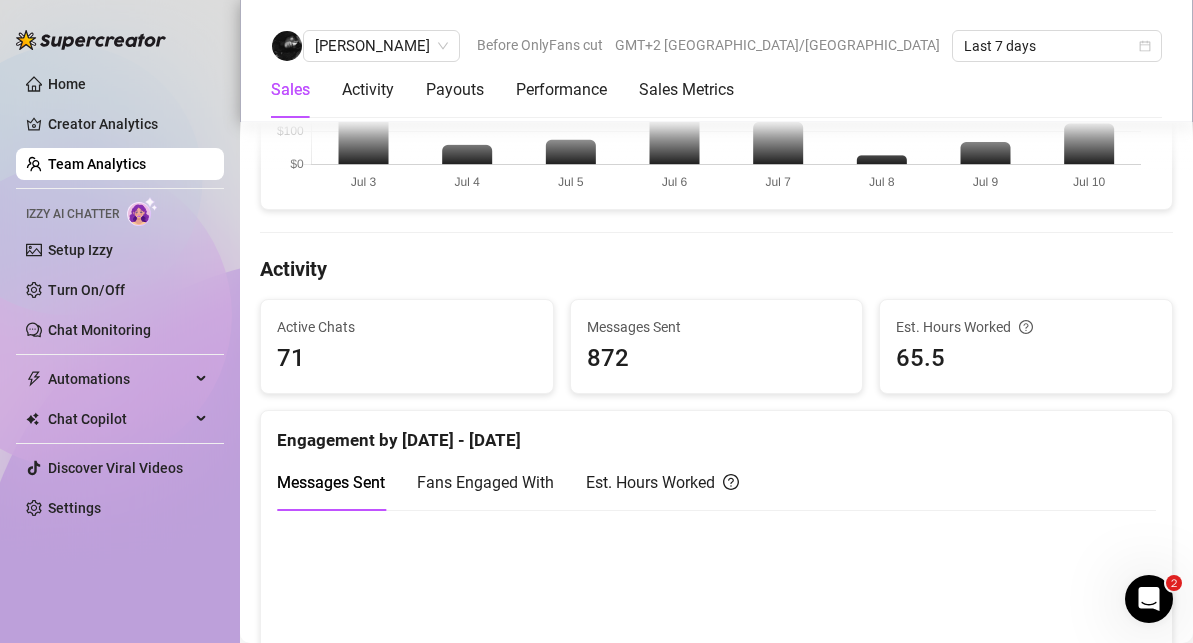 drag, startPoint x: 926, startPoint y: 339, endPoint x: 1007, endPoint y: 323, distance: 82.565125 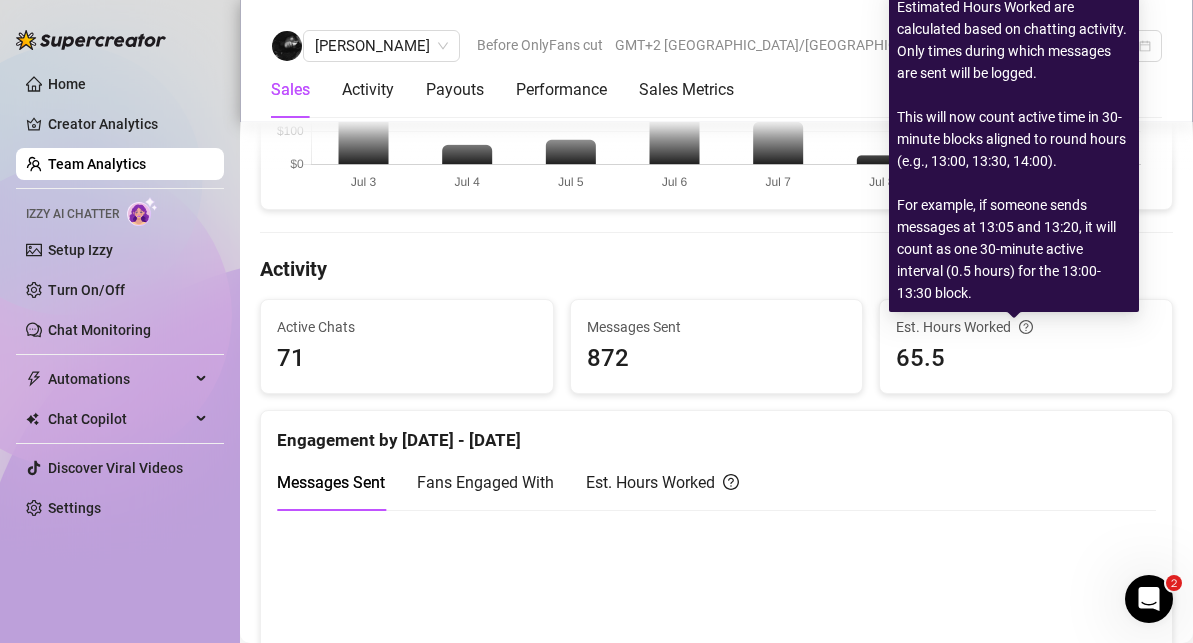 click on "Est. Hours Worked" at bounding box center (1026, 327) 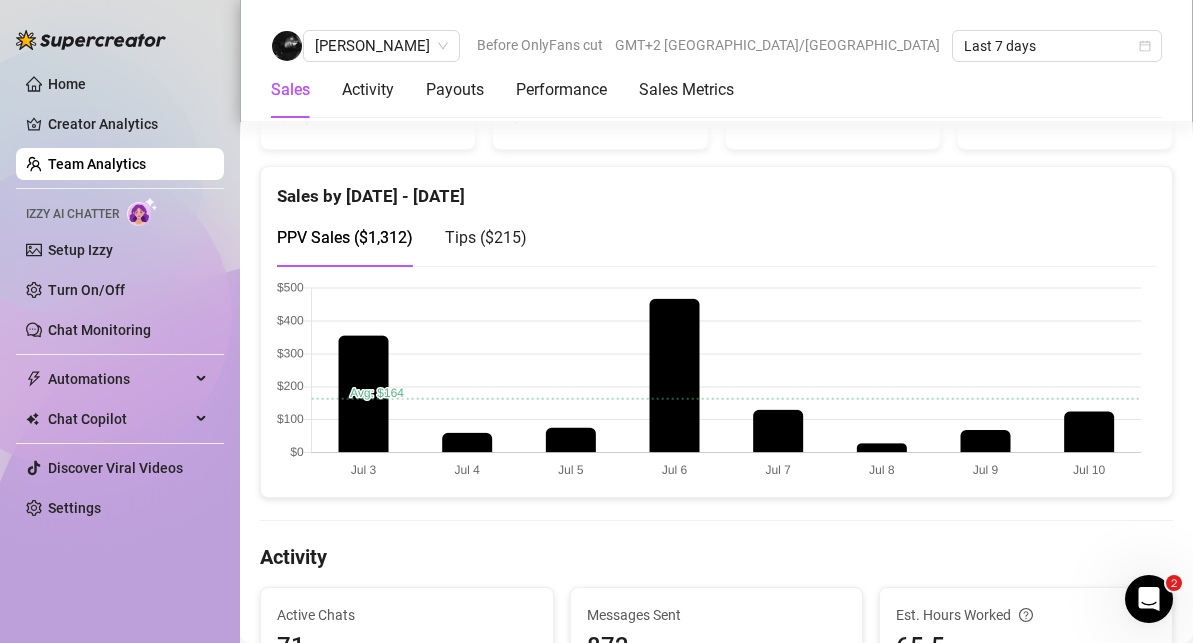 scroll, scrollTop: 349, scrollLeft: 0, axis: vertical 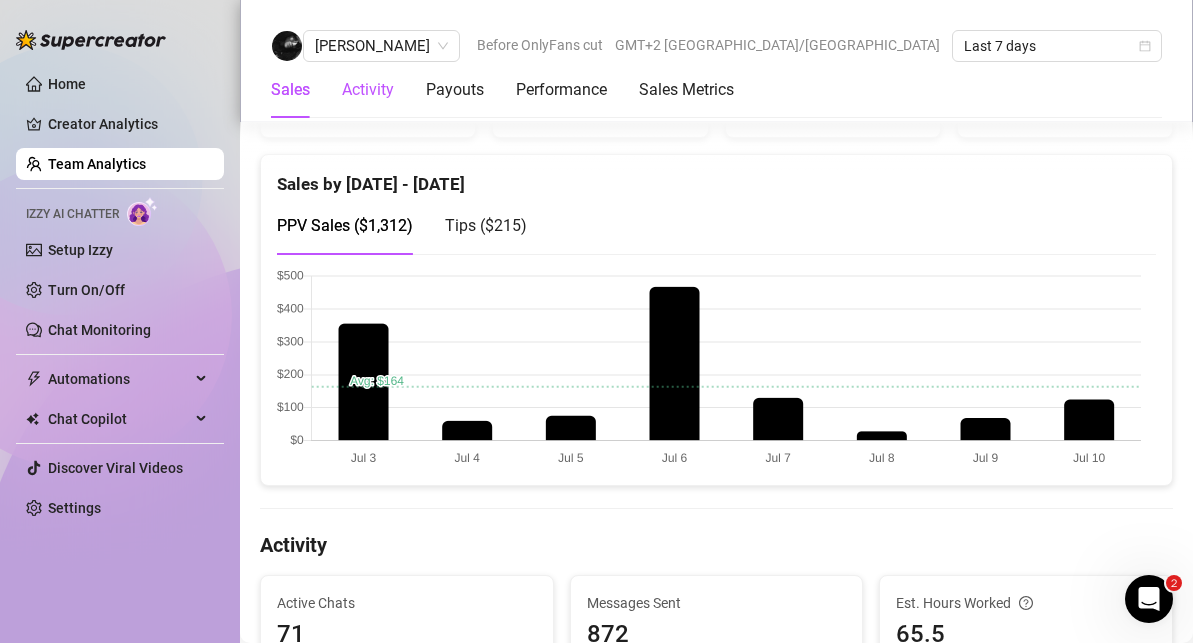 click on "Activity" at bounding box center (368, 90) 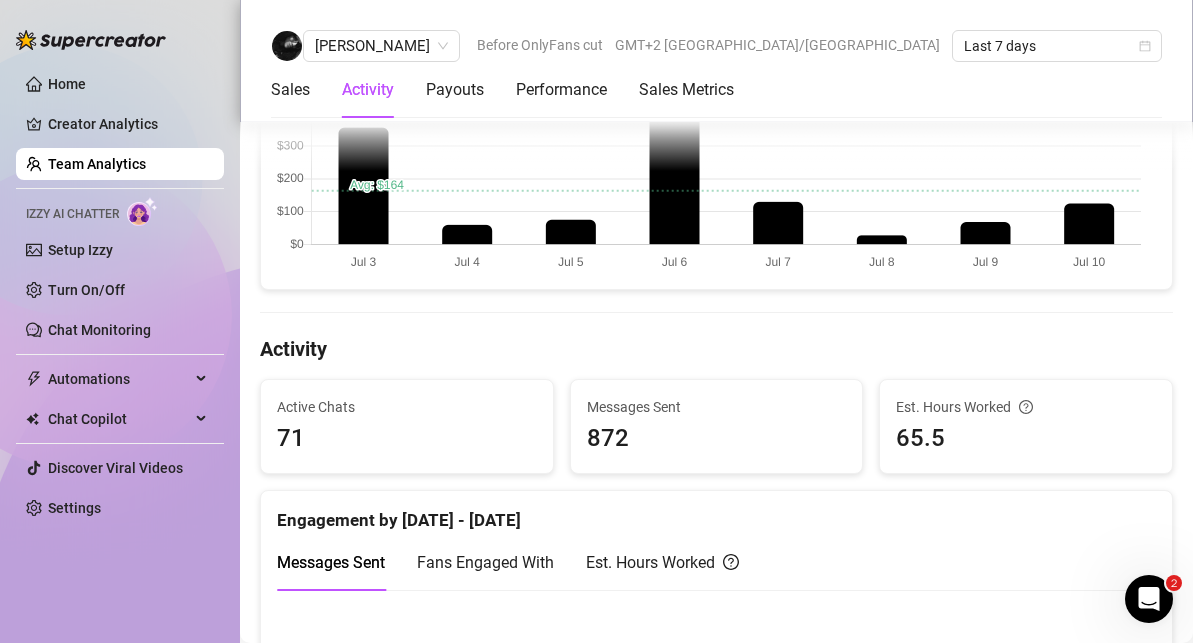 scroll, scrollTop: 790, scrollLeft: 0, axis: vertical 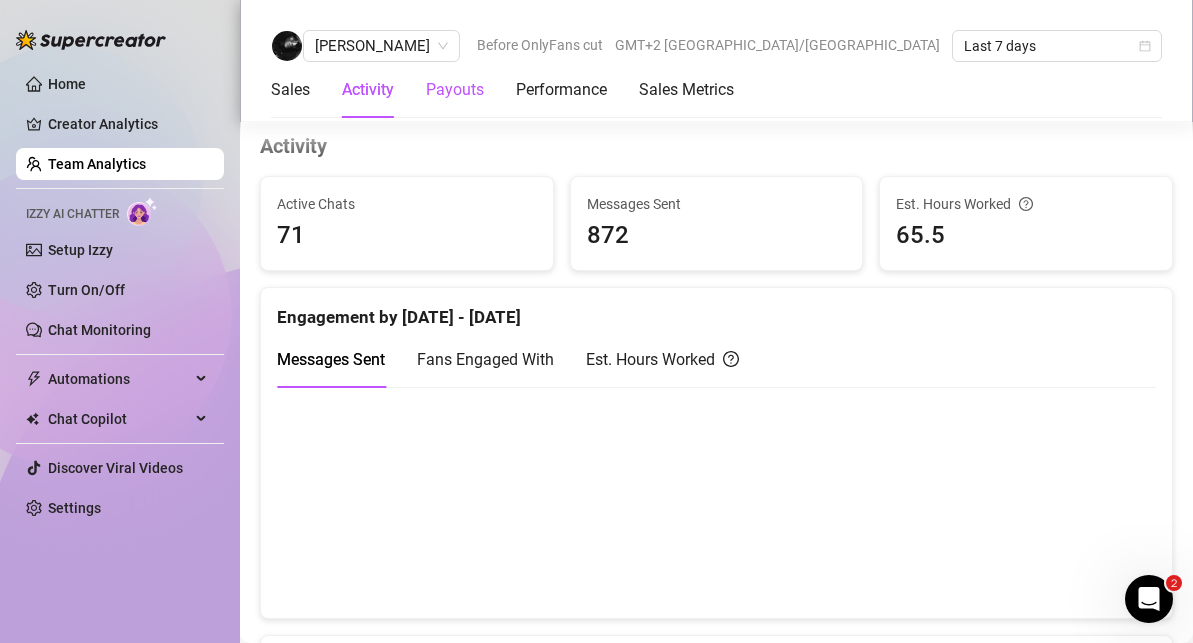 click on "Payouts" at bounding box center [455, 90] 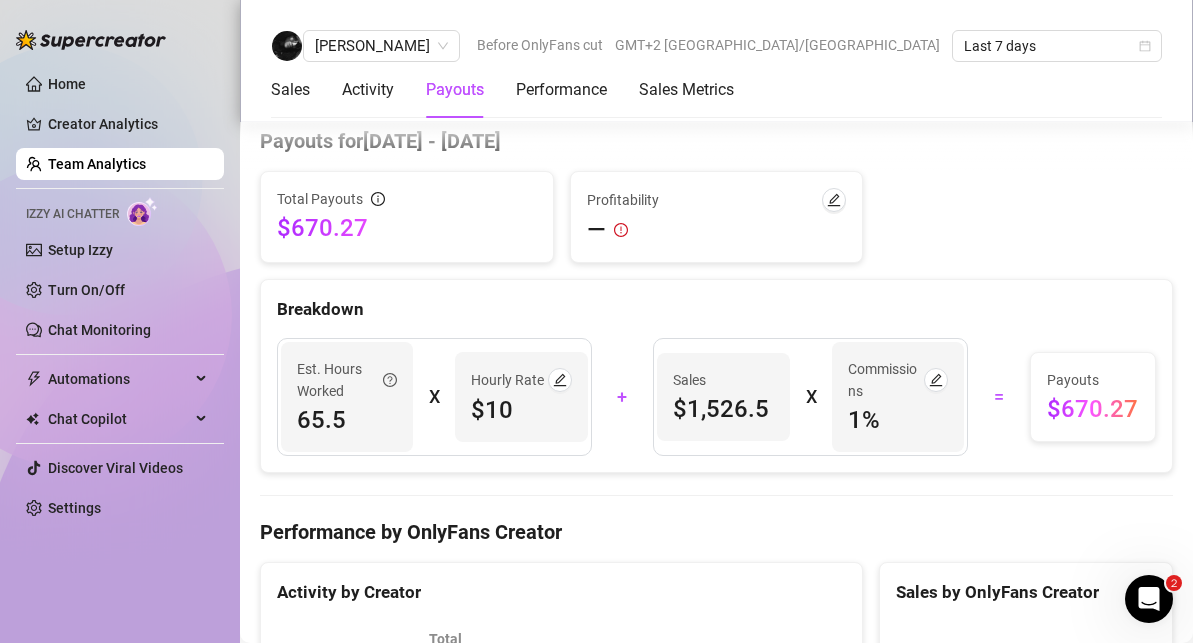 scroll, scrollTop: 2453, scrollLeft: 0, axis: vertical 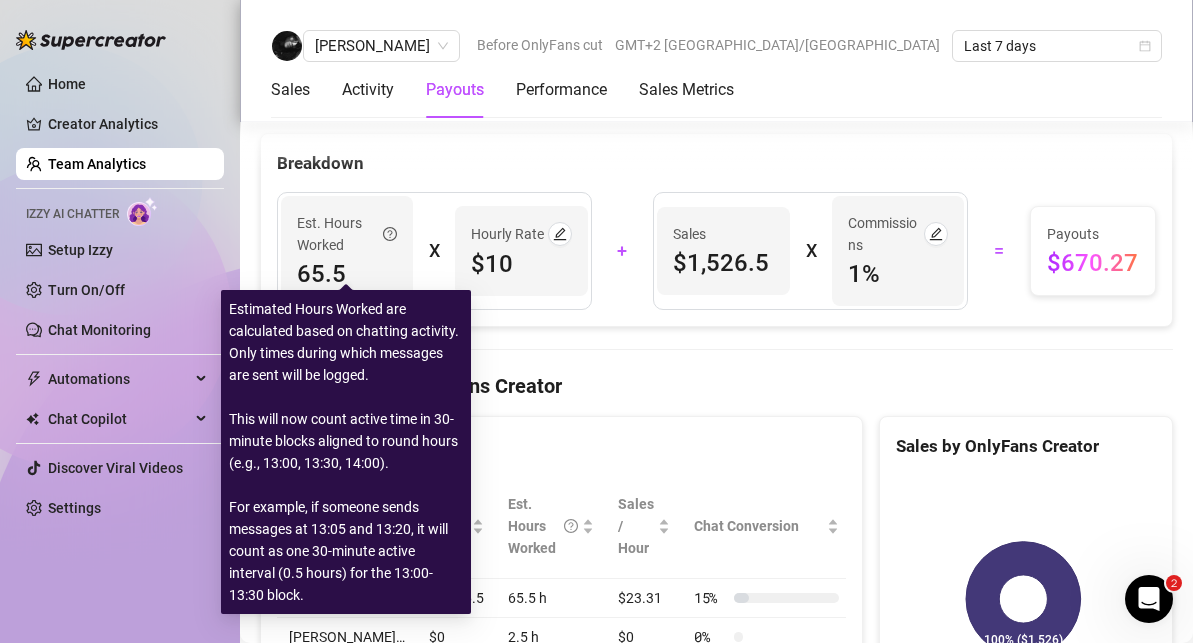 click 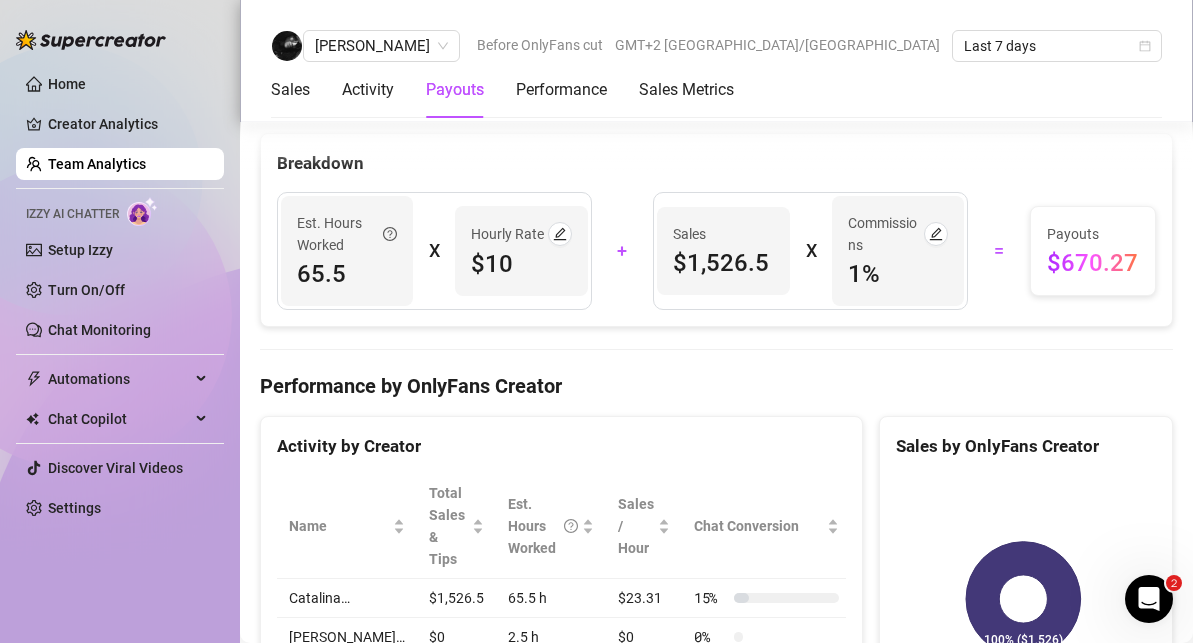 click on "65.5" at bounding box center (347, 274) 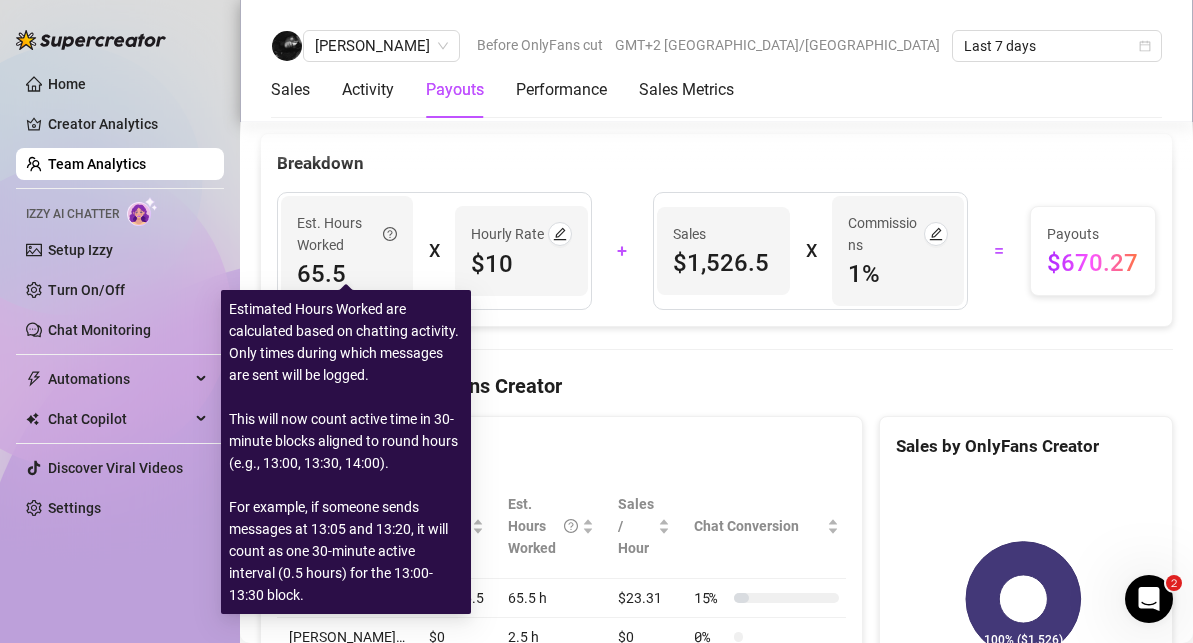 click 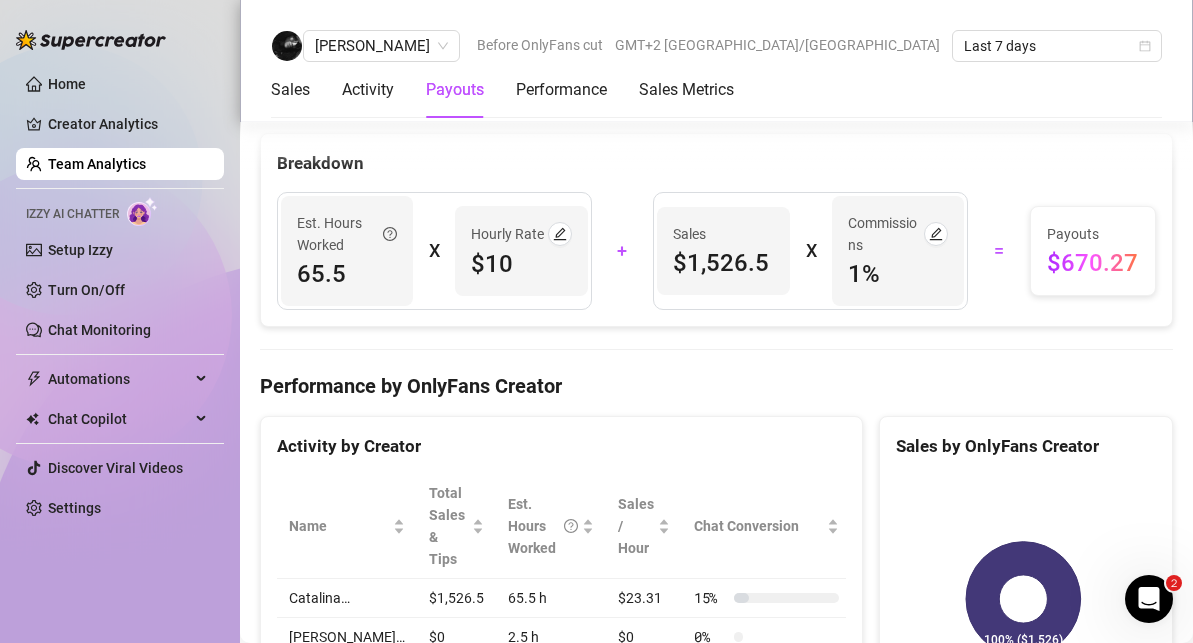 click on "Total Sales & Tips $1,526.5 Sales / Hour $23.31 Number of PPVs Sold 30 Chats with sales 10 Sales by [DATE] - [DATE] PPV Sales ( $1,312 ) Tips ( $215 ) Activity Active Chats 71 Messages Sent 872 Est. Hours Worked 65.5 Engagement by [DATE] - [DATE] Messages Sent Fans Engaged With Est. Hours Worked Messages Breakdown Last 24 hours Messages PPVs Account Message Media Price When Sent When Purchased [PERSON_NAME] Sounds like a nice, peaceful day, babe 😌 I’m so glad the weather was perfect for you. Now, let’s get comfy, cuddle up, and say our goodnight. 😘 Sleep well, I’ll be dreaming of you. ❤️ Free [DATE] 06:04 AM — View Chat Catalina babe, you know I love talking to you too 🥺 Free [DATE] 06:01 AM — View Chat Catalina Good night, my love 😘 Sweet dreams to you too, Free [DATE] 05:57 AM — View Chat Catalina I’m so glad your day went smoothly, babe 😘 Now it’s time to relax and unwind, just us. Can’t wait to hear about your day in more detail. ❤️ Free [DATE] 05:53 AM — View Chat" at bounding box center (716, -29) 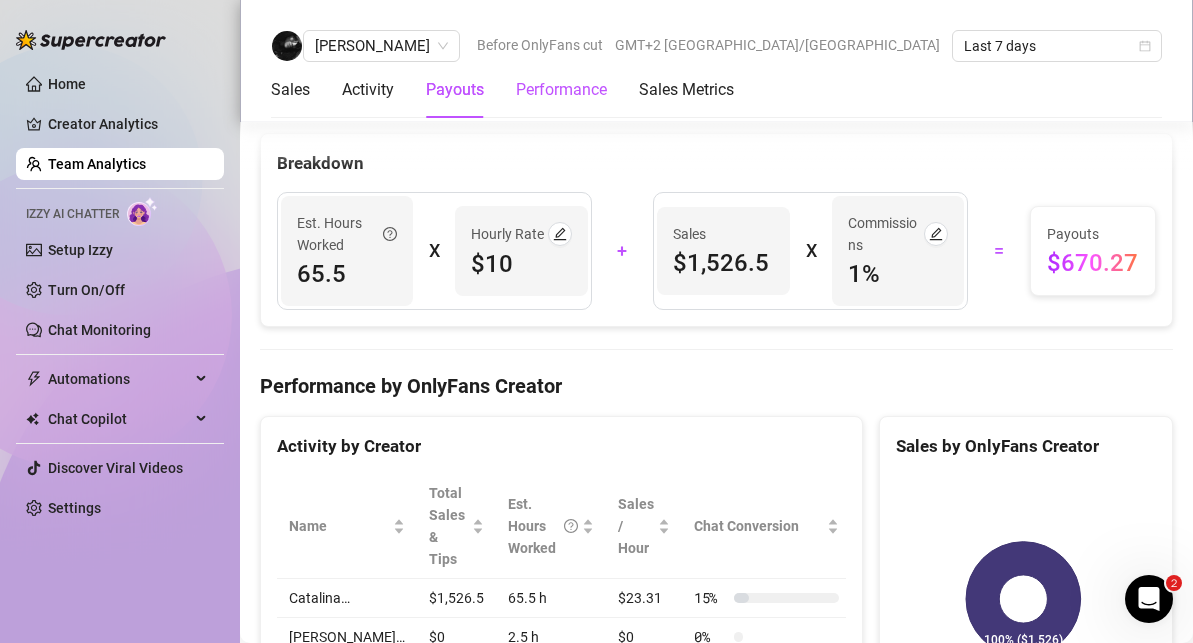 click on "Performance" at bounding box center (561, 90) 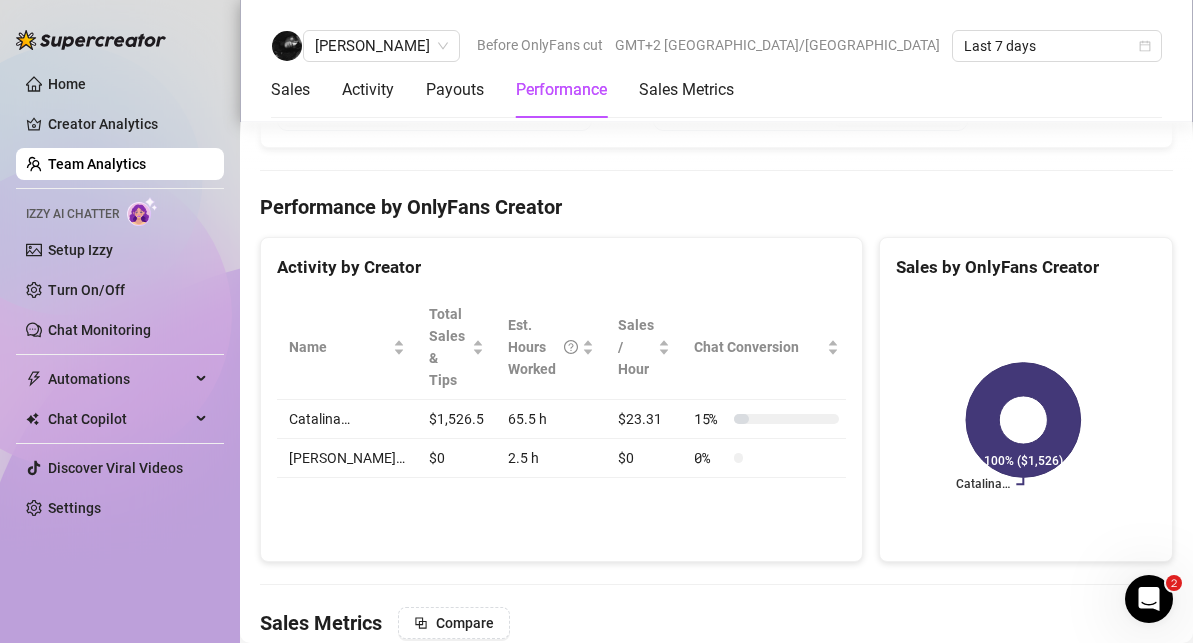 scroll, scrollTop: 2844, scrollLeft: 0, axis: vertical 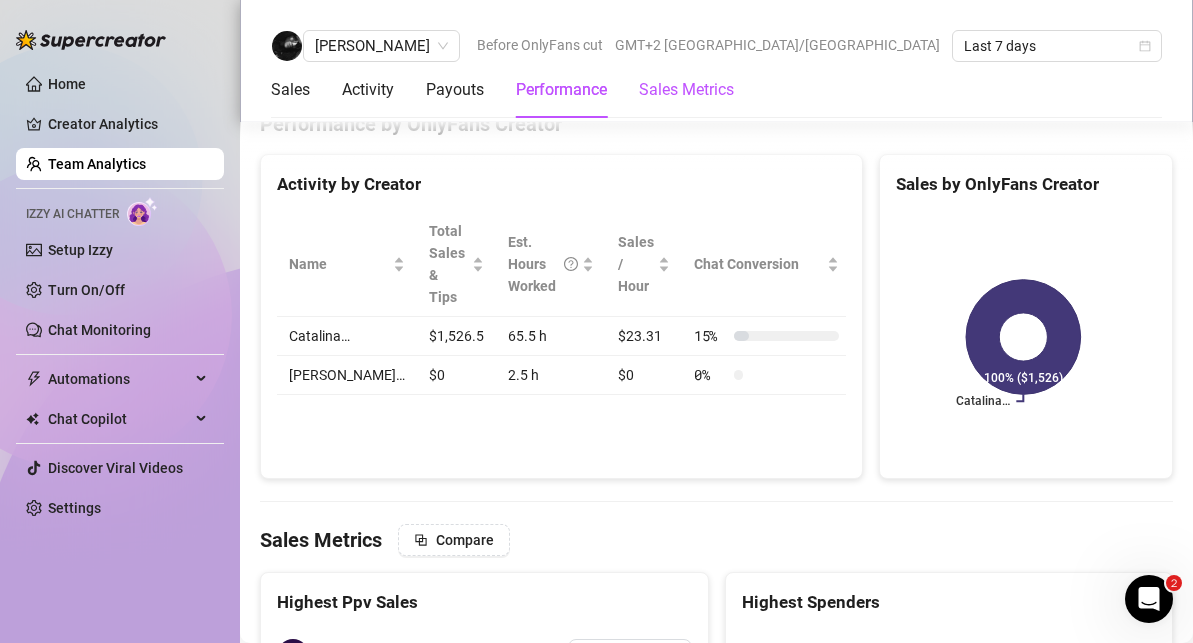 click on "Sales Metrics" at bounding box center (686, 90) 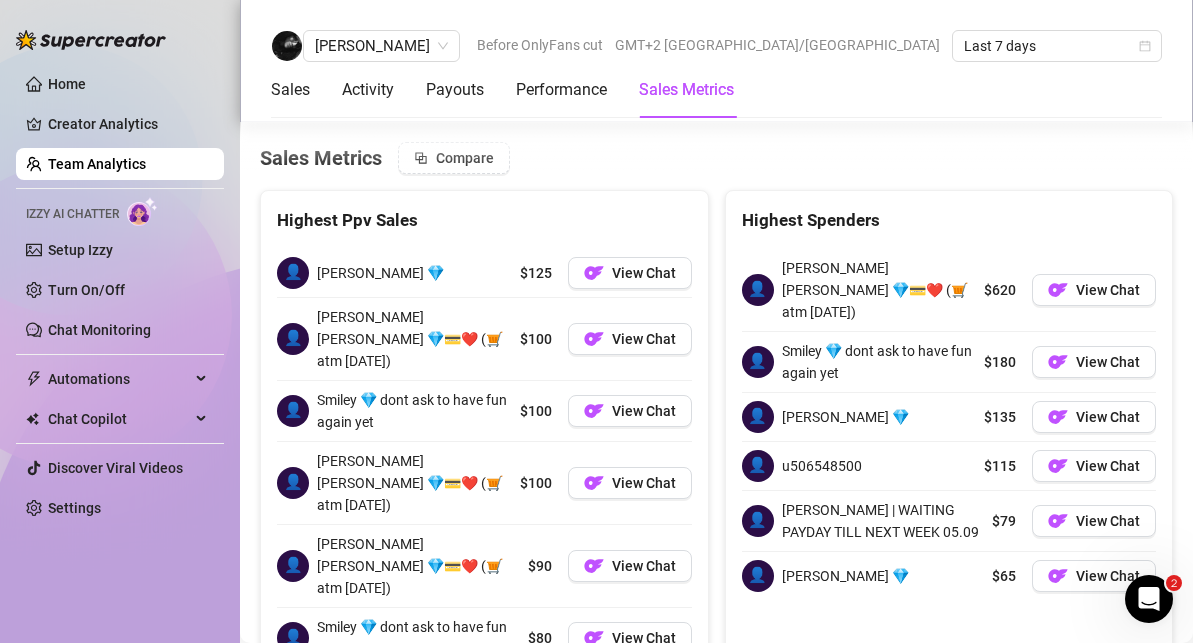scroll, scrollTop: 3261, scrollLeft: 0, axis: vertical 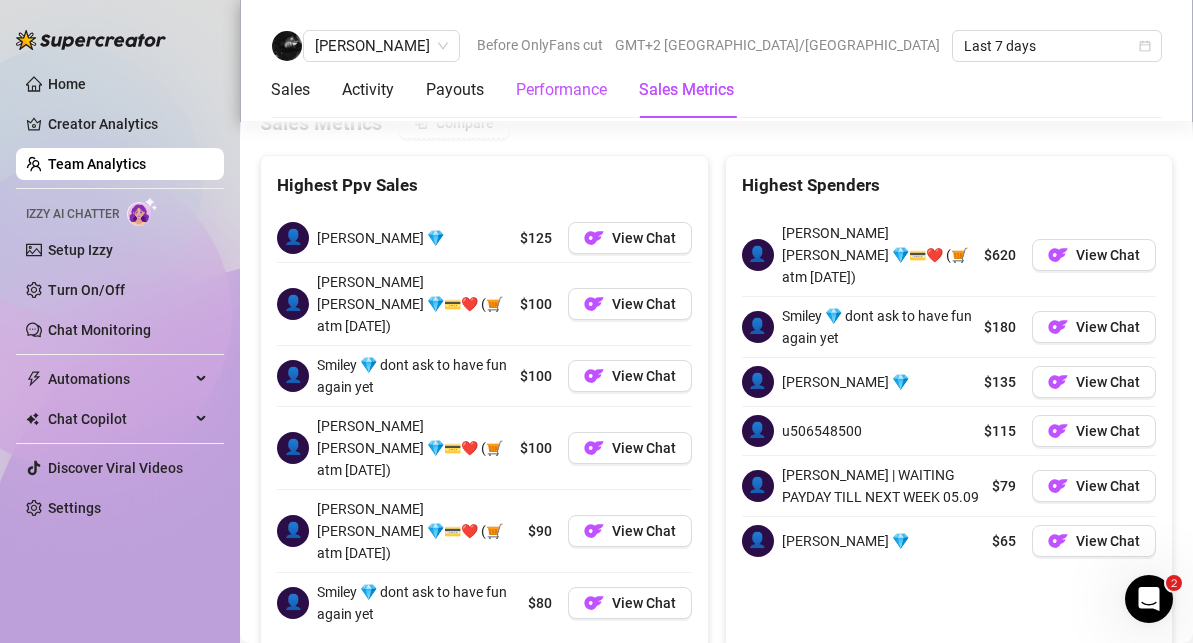 click on "Performance" at bounding box center [561, 90] 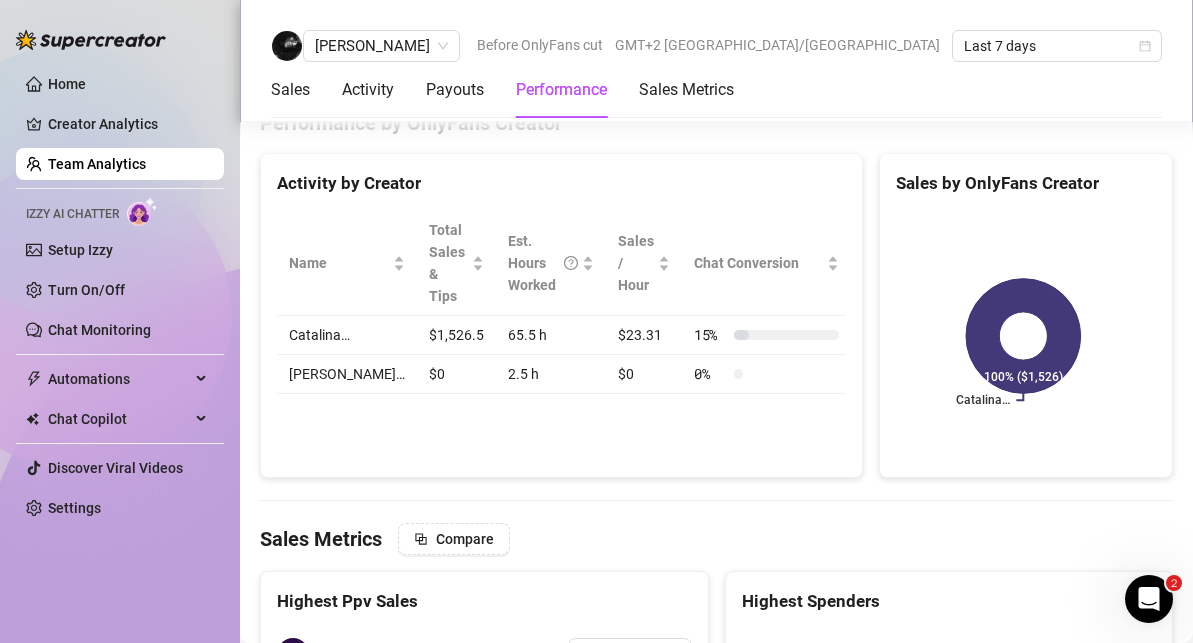 scroll, scrollTop: 2844, scrollLeft: 0, axis: vertical 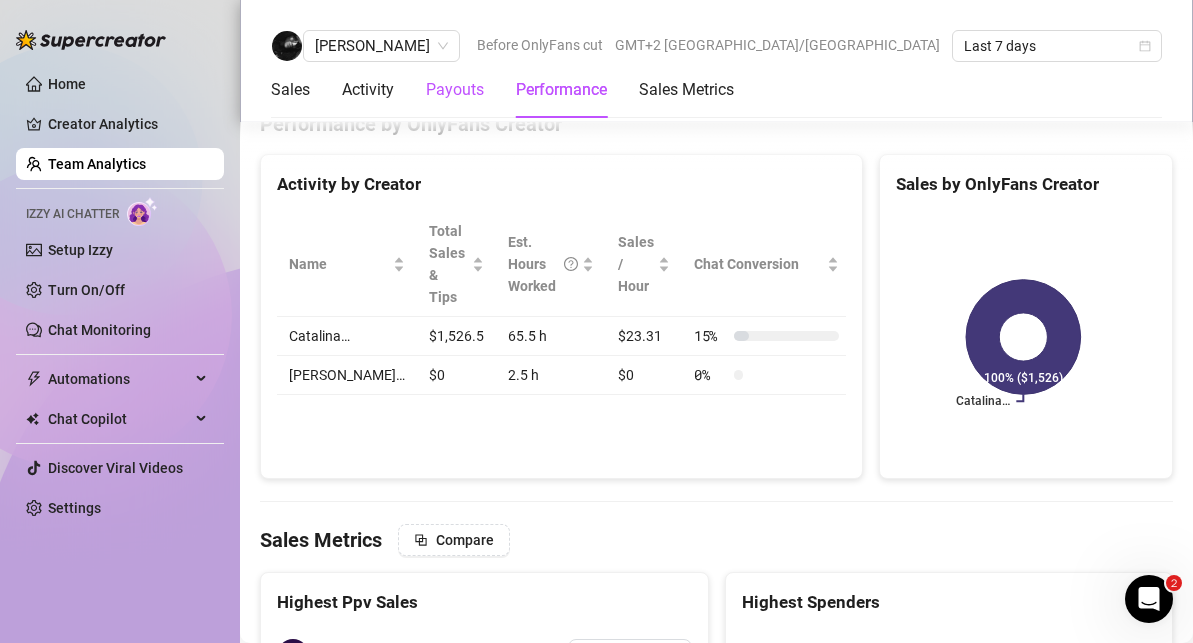 click on "Payouts" at bounding box center (455, 90) 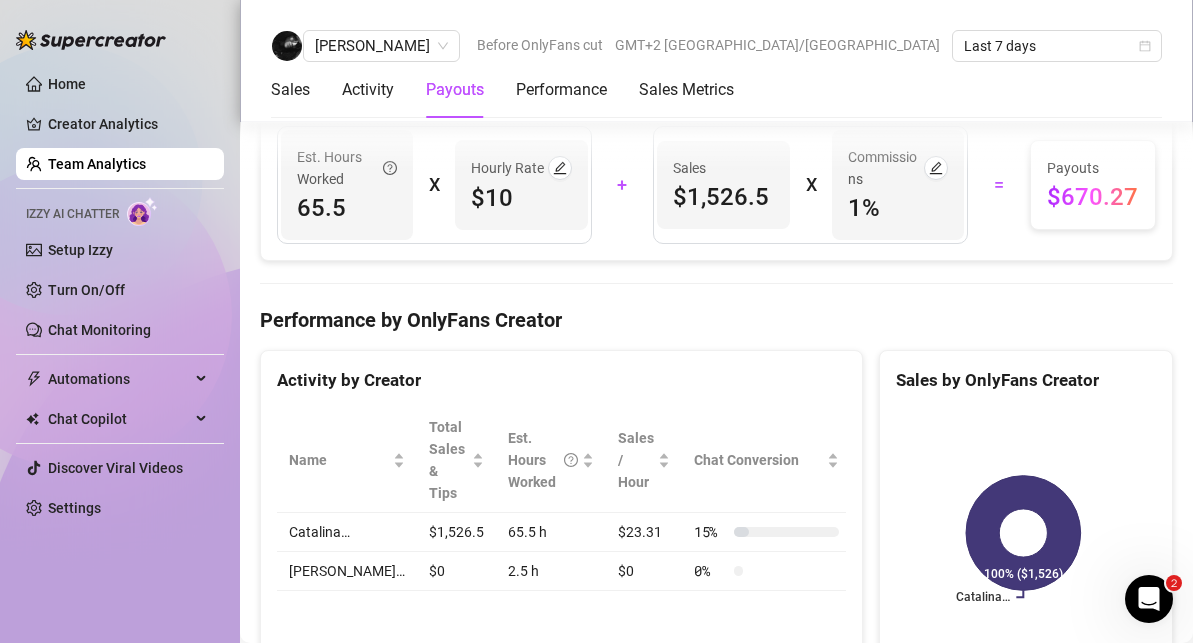 scroll, scrollTop: 2453, scrollLeft: 0, axis: vertical 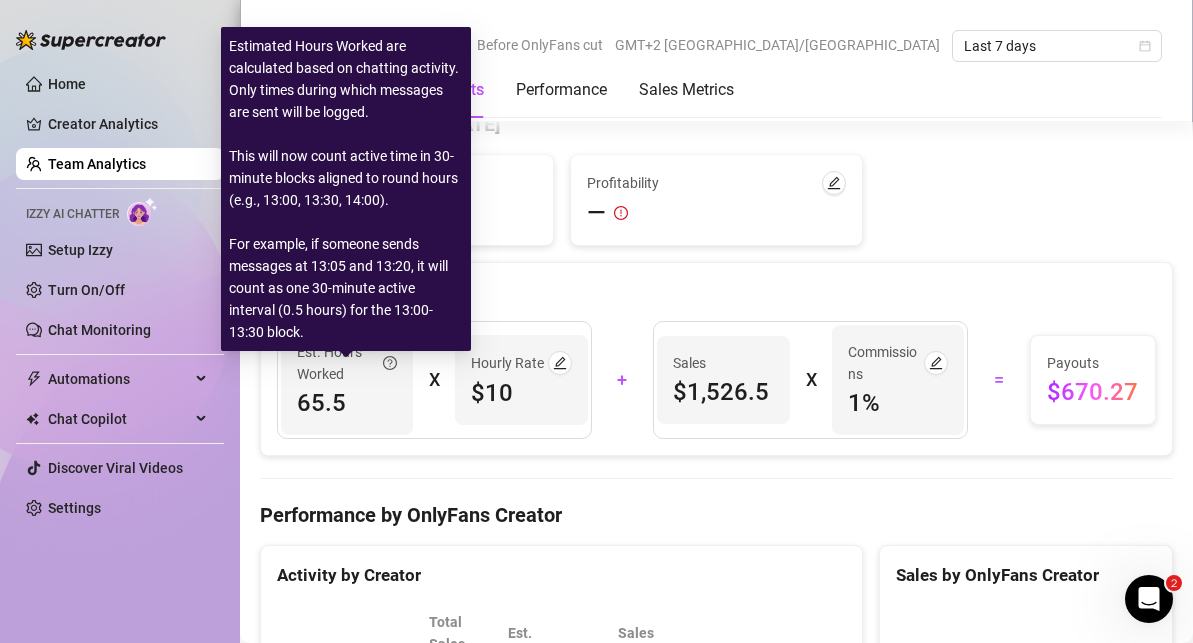 click 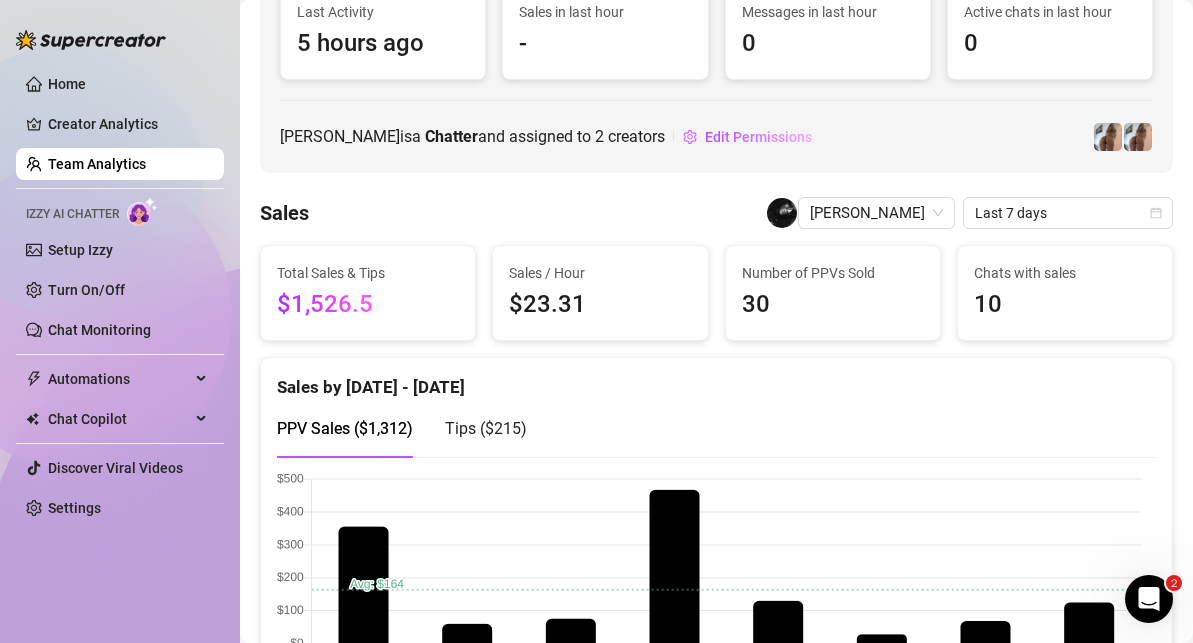 scroll, scrollTop: 0, scrollLeft: 0, axis: both 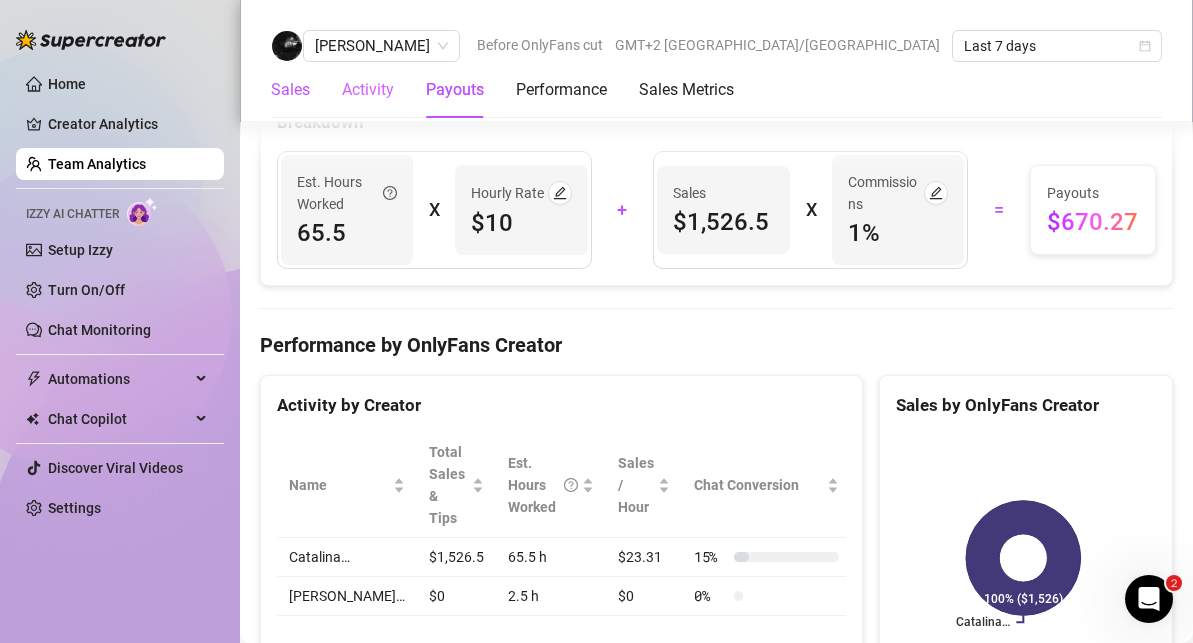 drag, startPoint x: 299, startPoint y: 86, endPoint x: 341, endPoint y: 96, distance: 43.174065 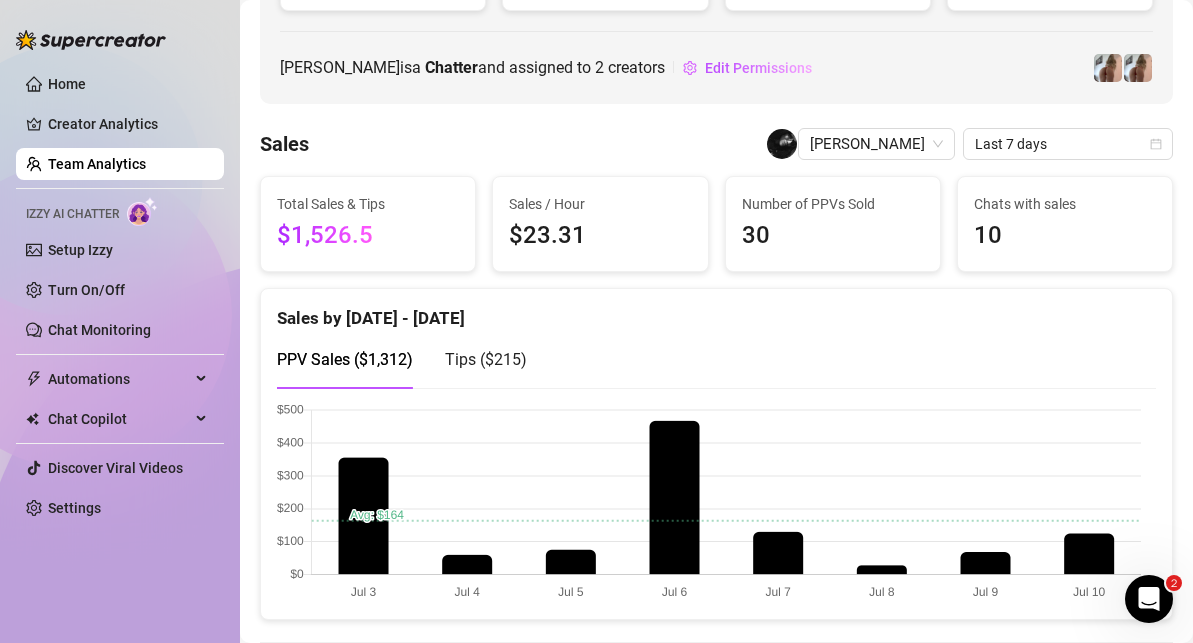 scroll, scrollTop: 255, scrollLeft: 0, axis: vertical 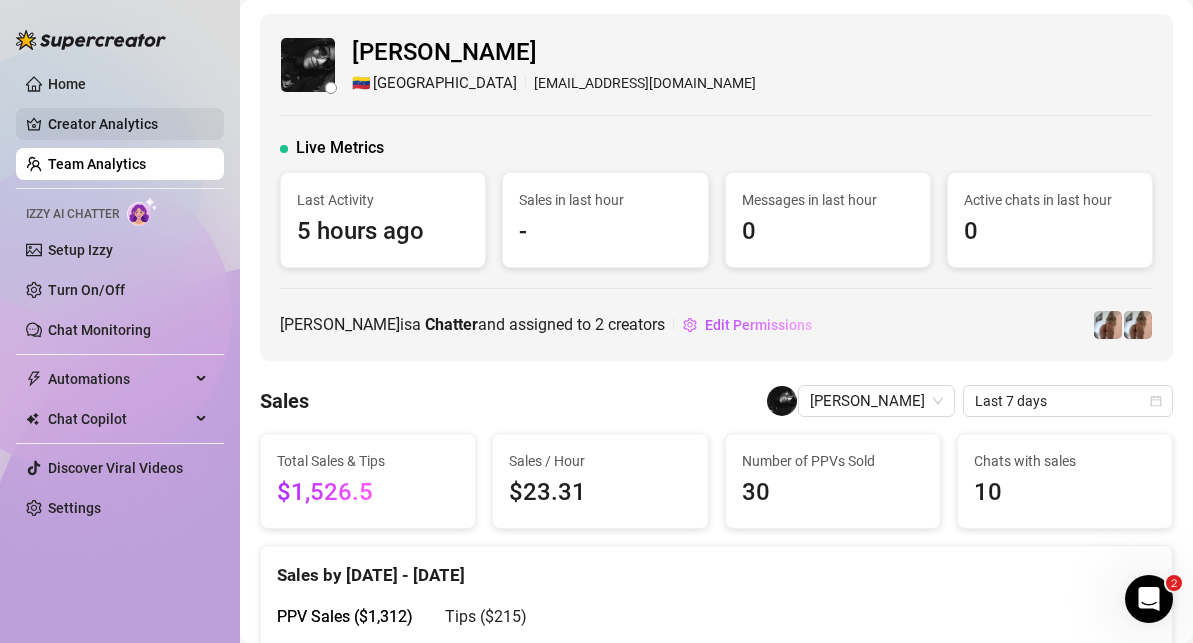 click on "Creator Analytics" at bounding box center (128, 124) 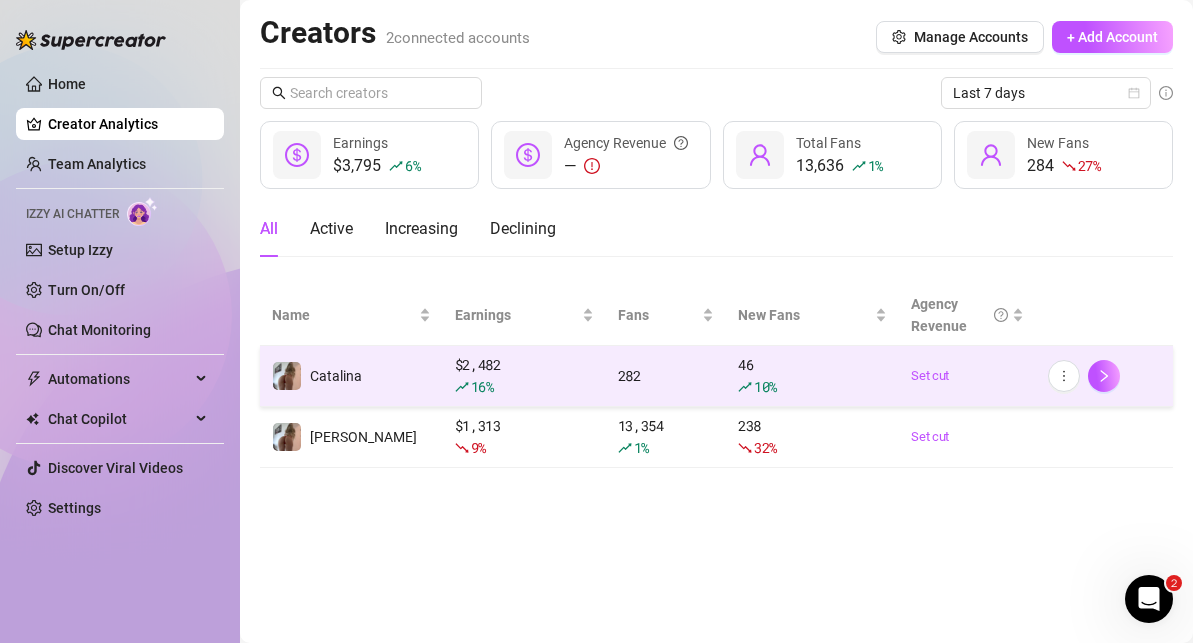 click on "16 %" at bounding box center (524, 387) 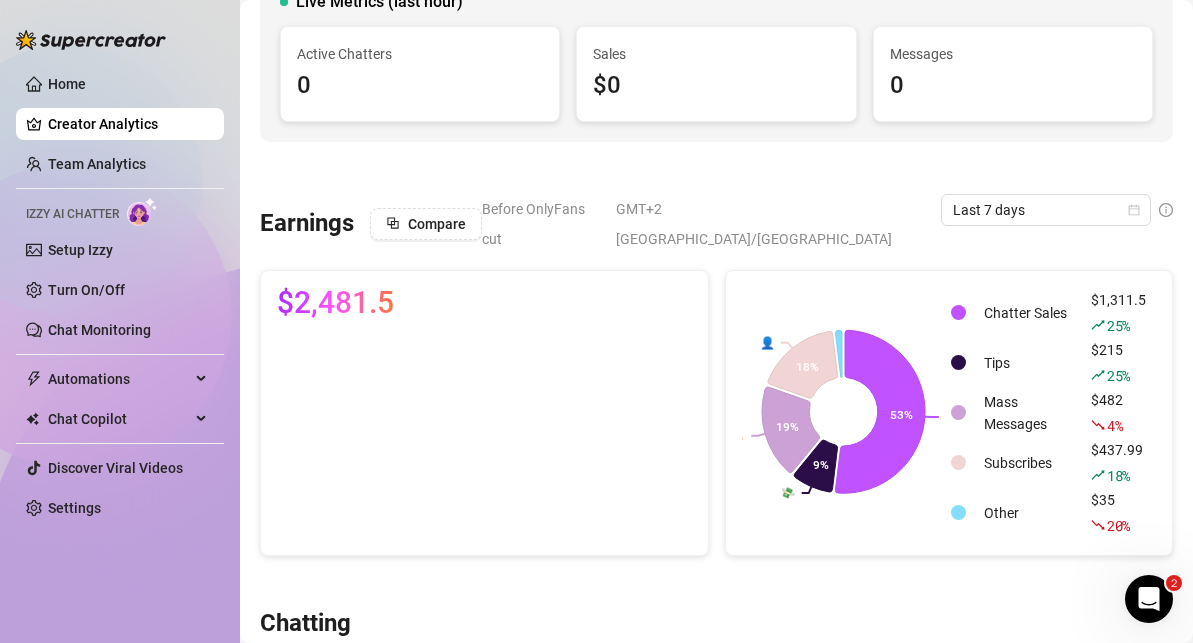 scroll, scrollTop: 197, scrollLeft: 0, axis: vertical 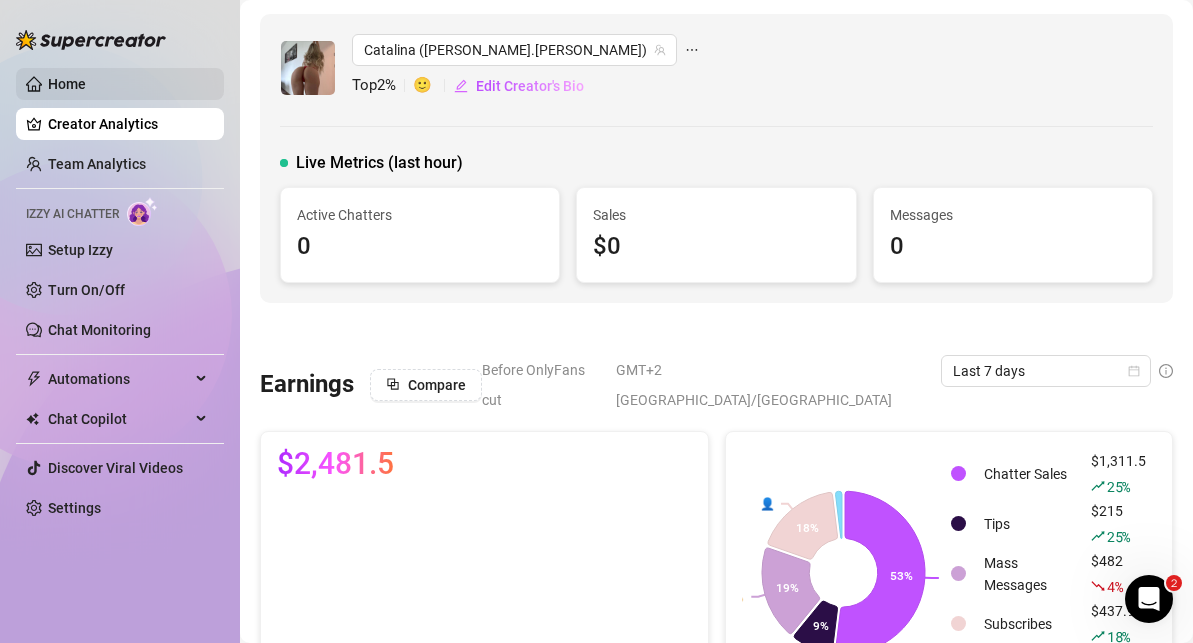 click on "Home" at bounding box center [67, 84] 